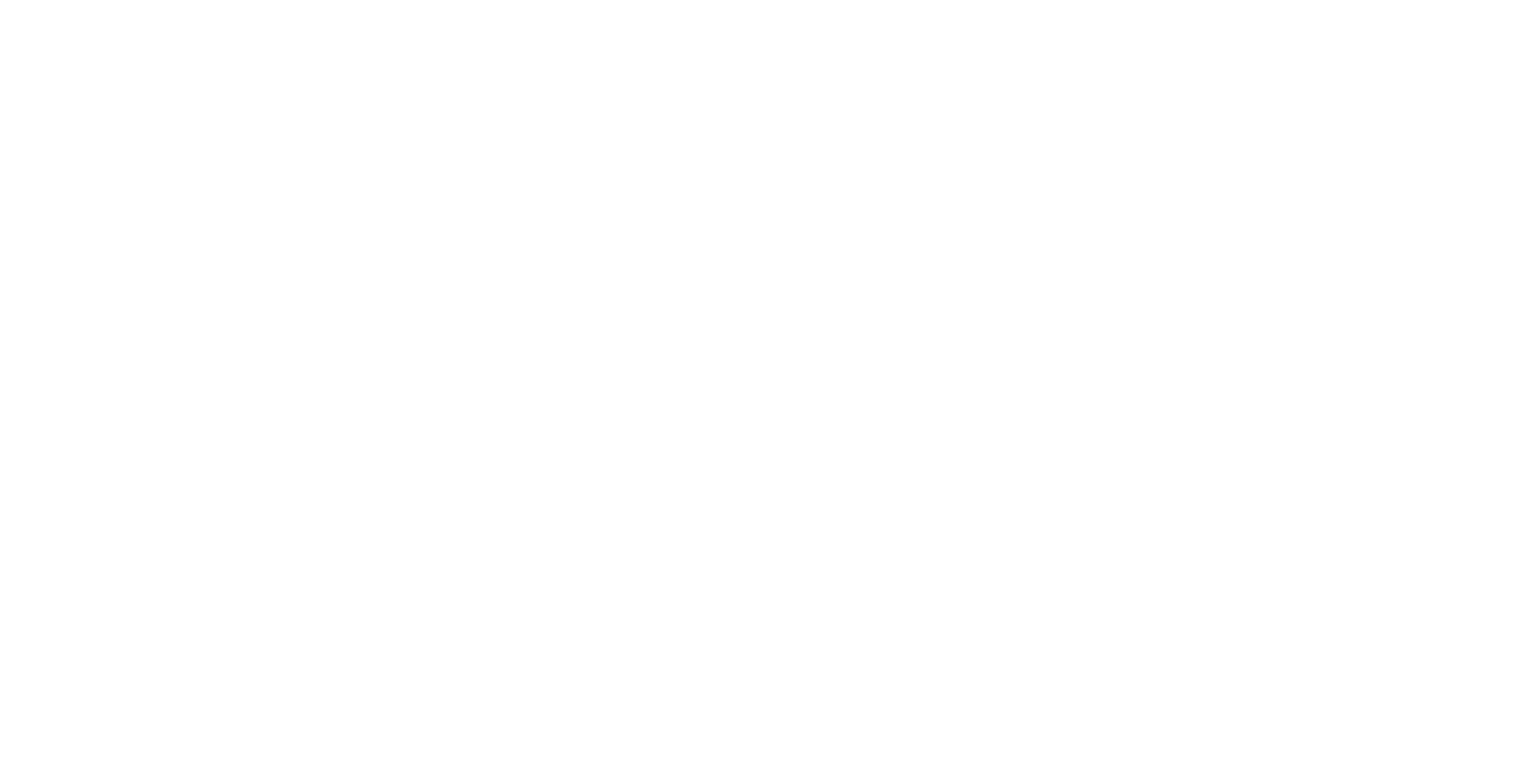 scroll, scrollTop: 0, scrollLeft: 0, axis: both 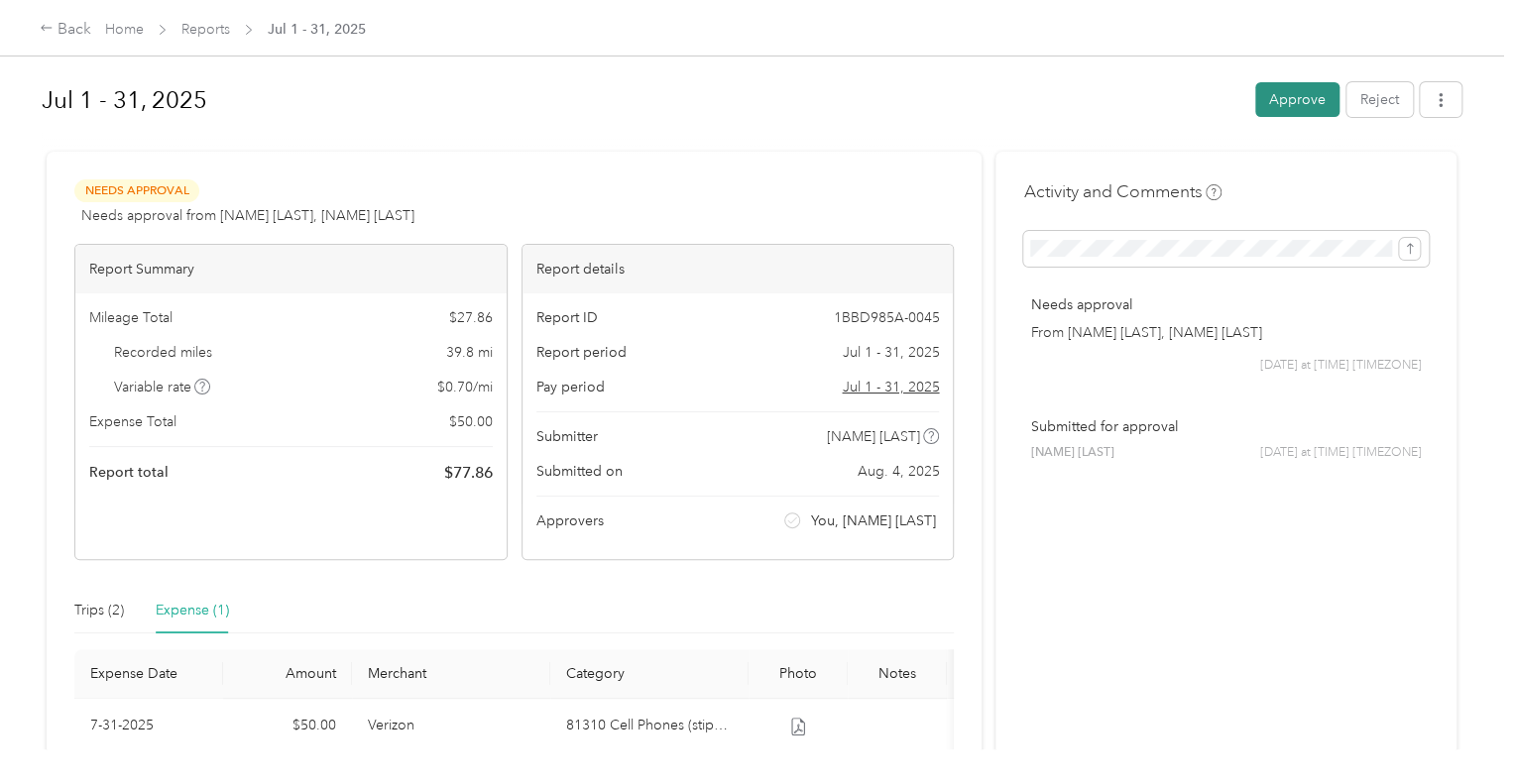 click on "Approve" at bounding box center (1297, 99) 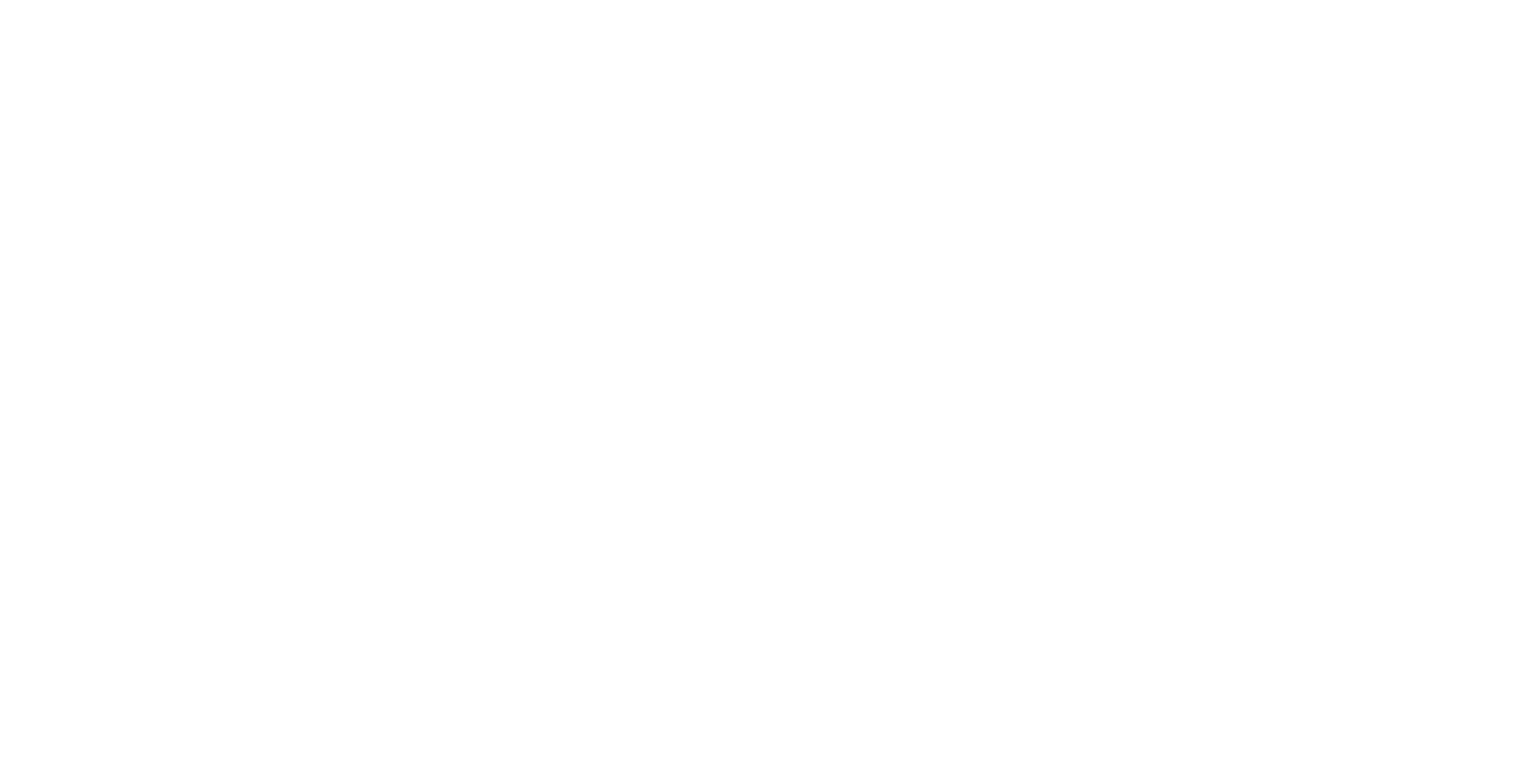 scroll, scrollTop: 0, scrollLeft: 0, axis: both 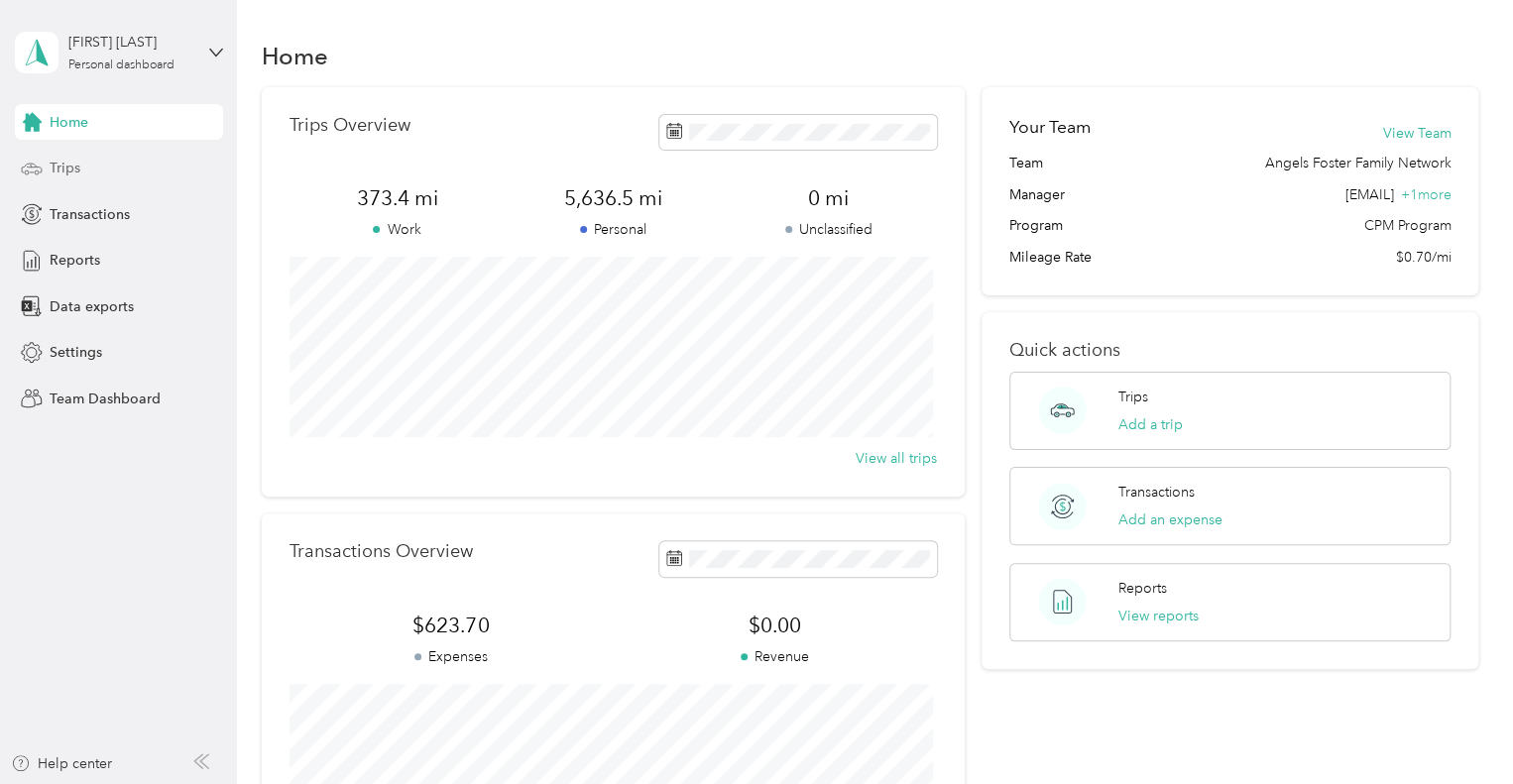 click on "Trips" at bounding box center [119, 168] 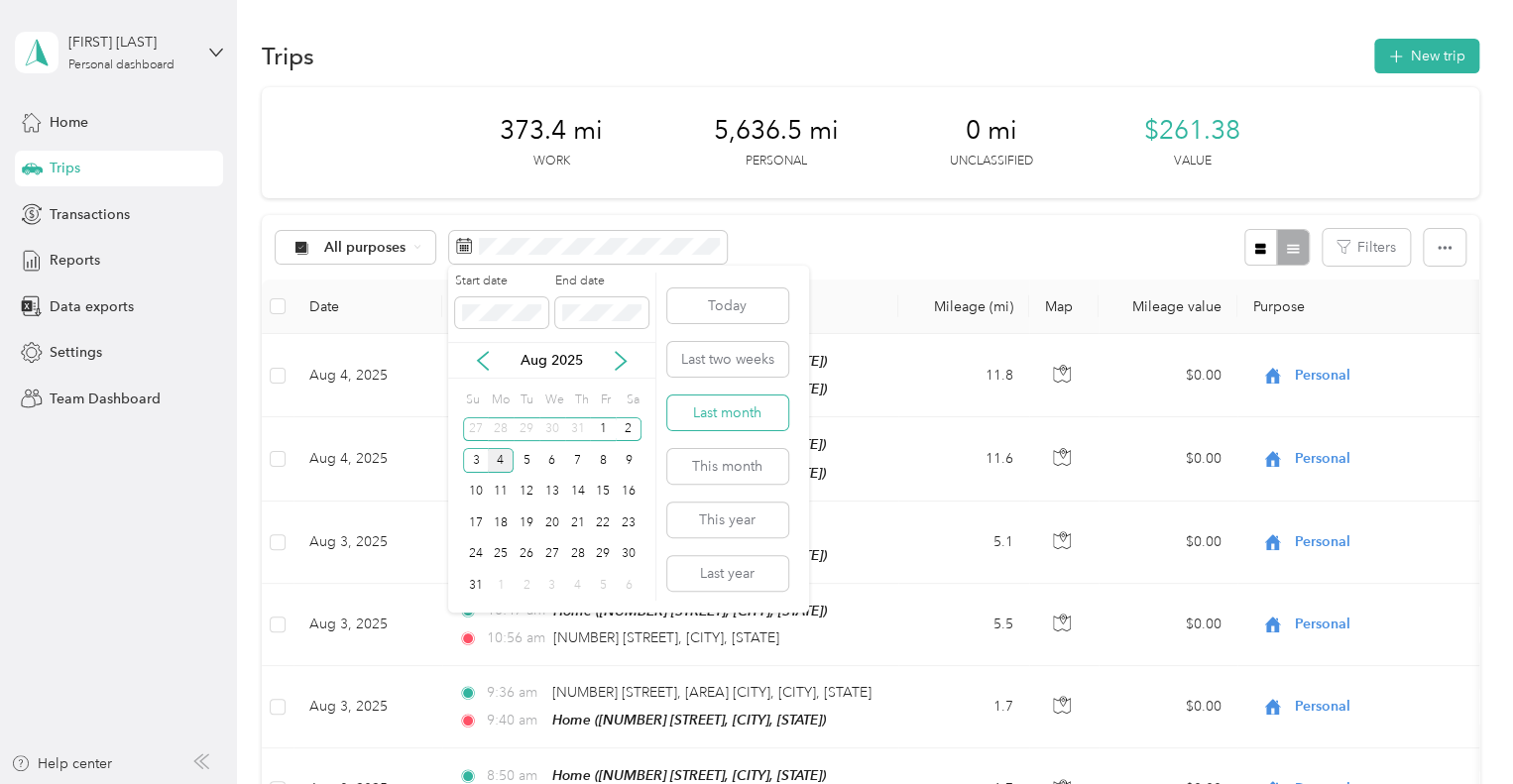 click on "Last month" at bounding box center [728, 412] 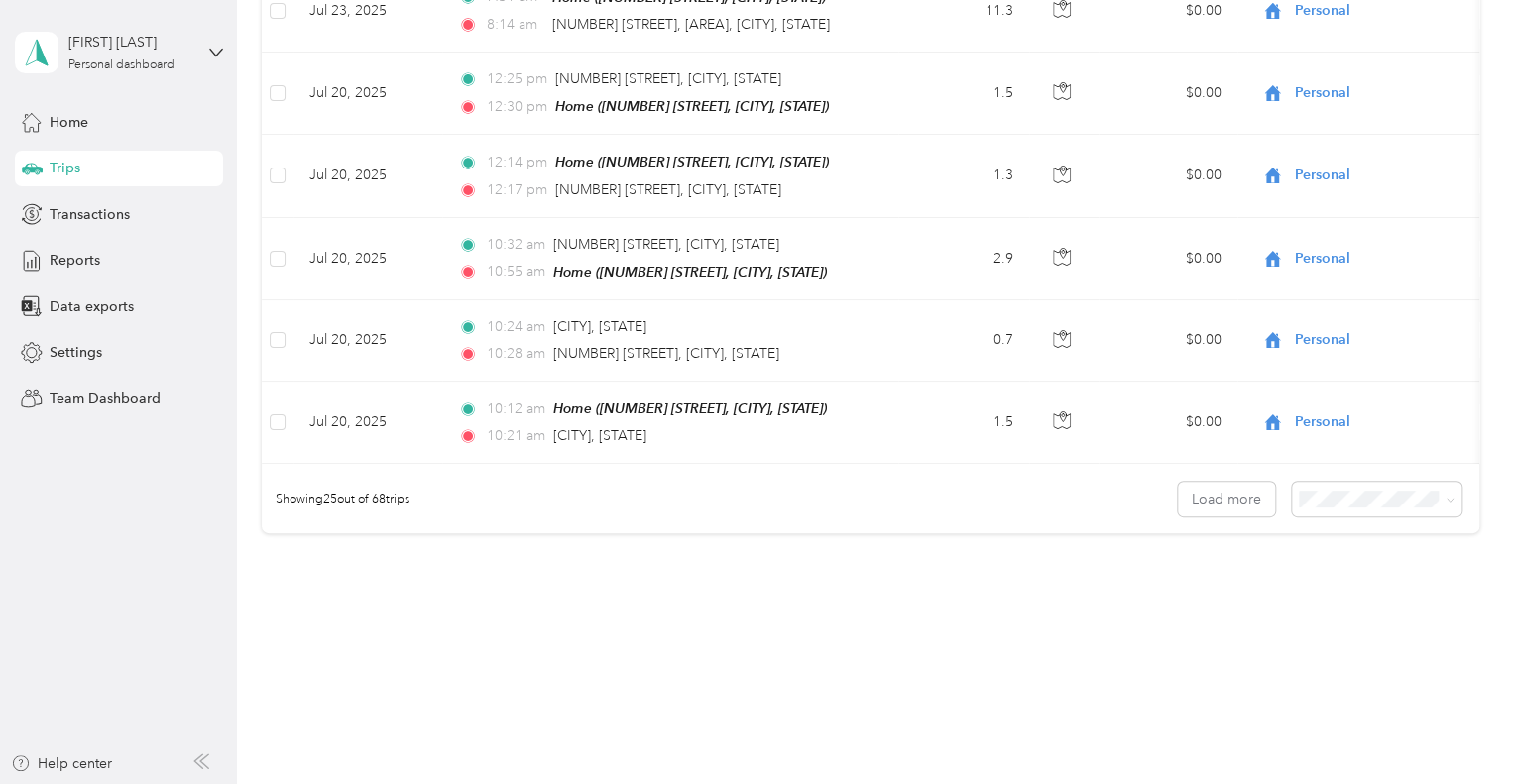 scroll, scrollTop: 1941, scrollLeft: 0, axis: vertical 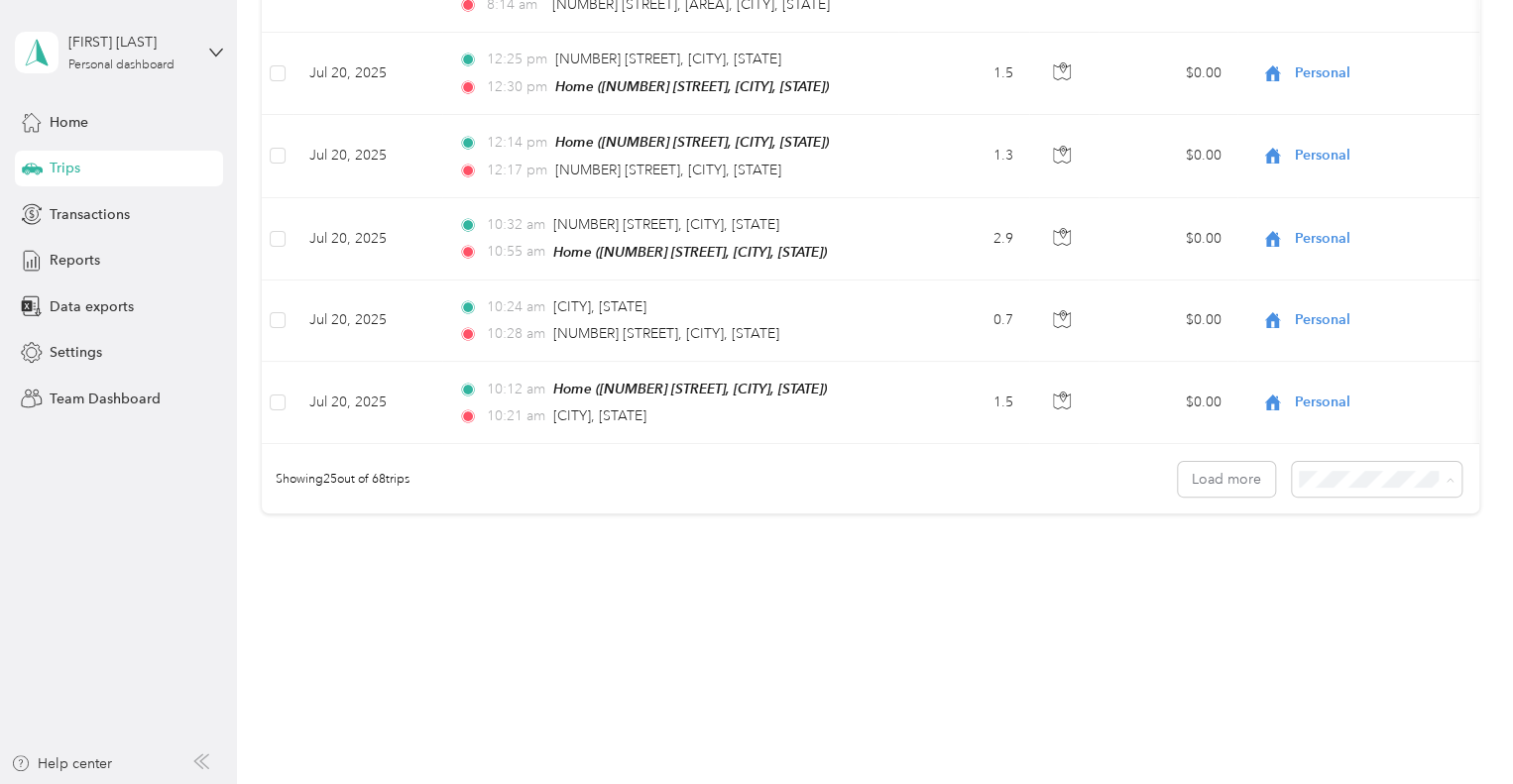 click on "100 per load" at bounding box center (1371, 581) 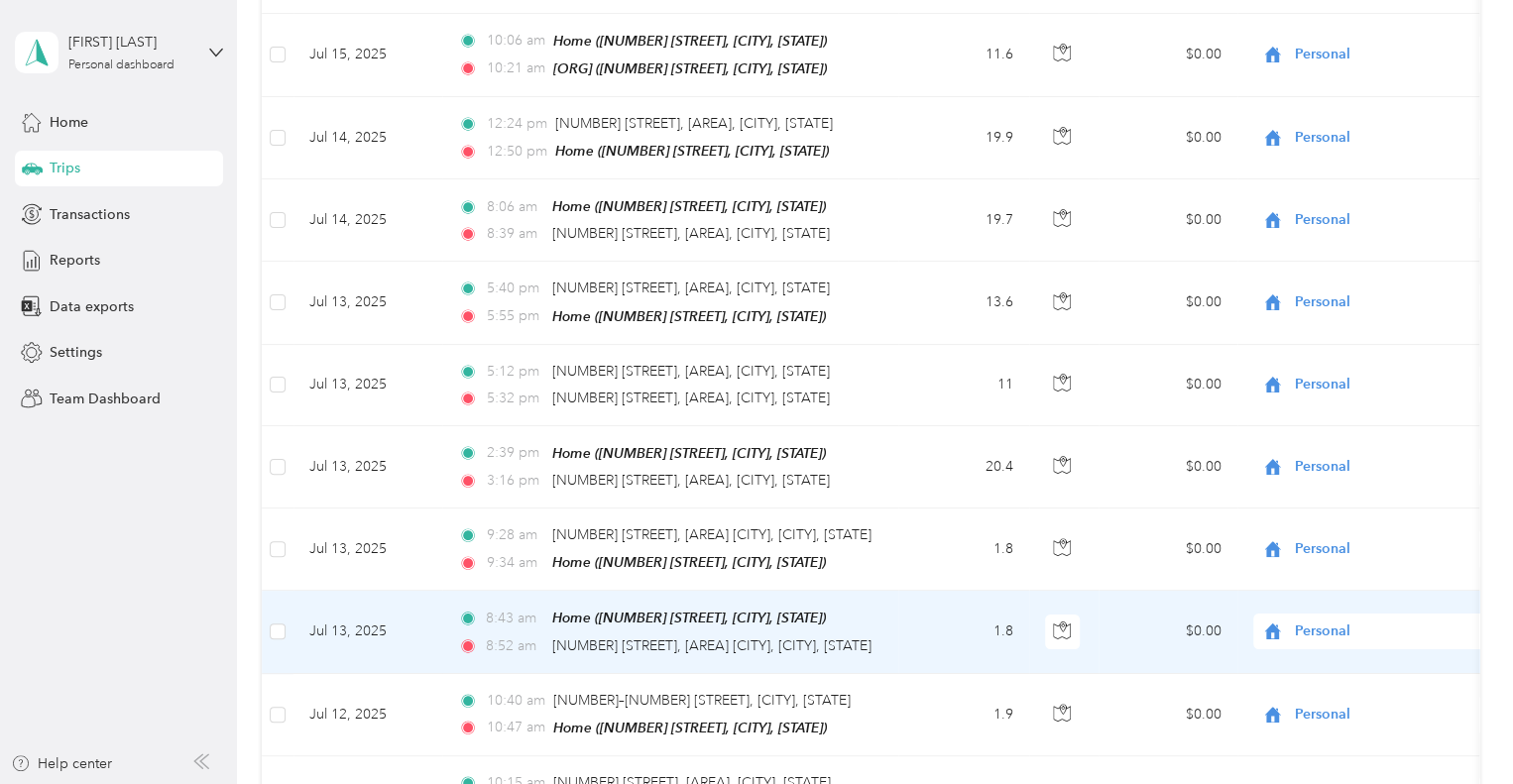 scroll, scrollTop: 3328, scrollLeft: 0, axis: vertical 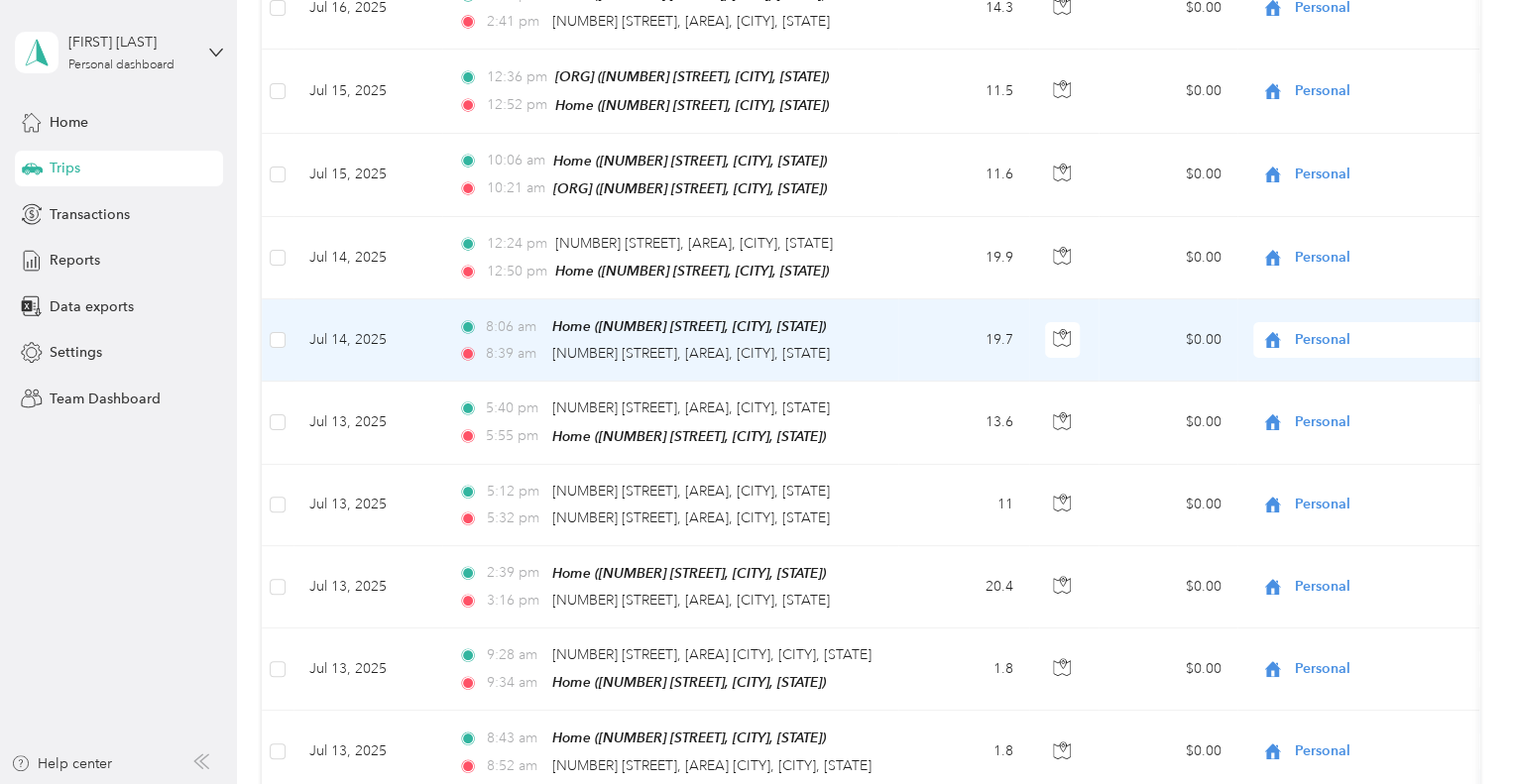 click on "Personal" at bounding box center (1385, 340) 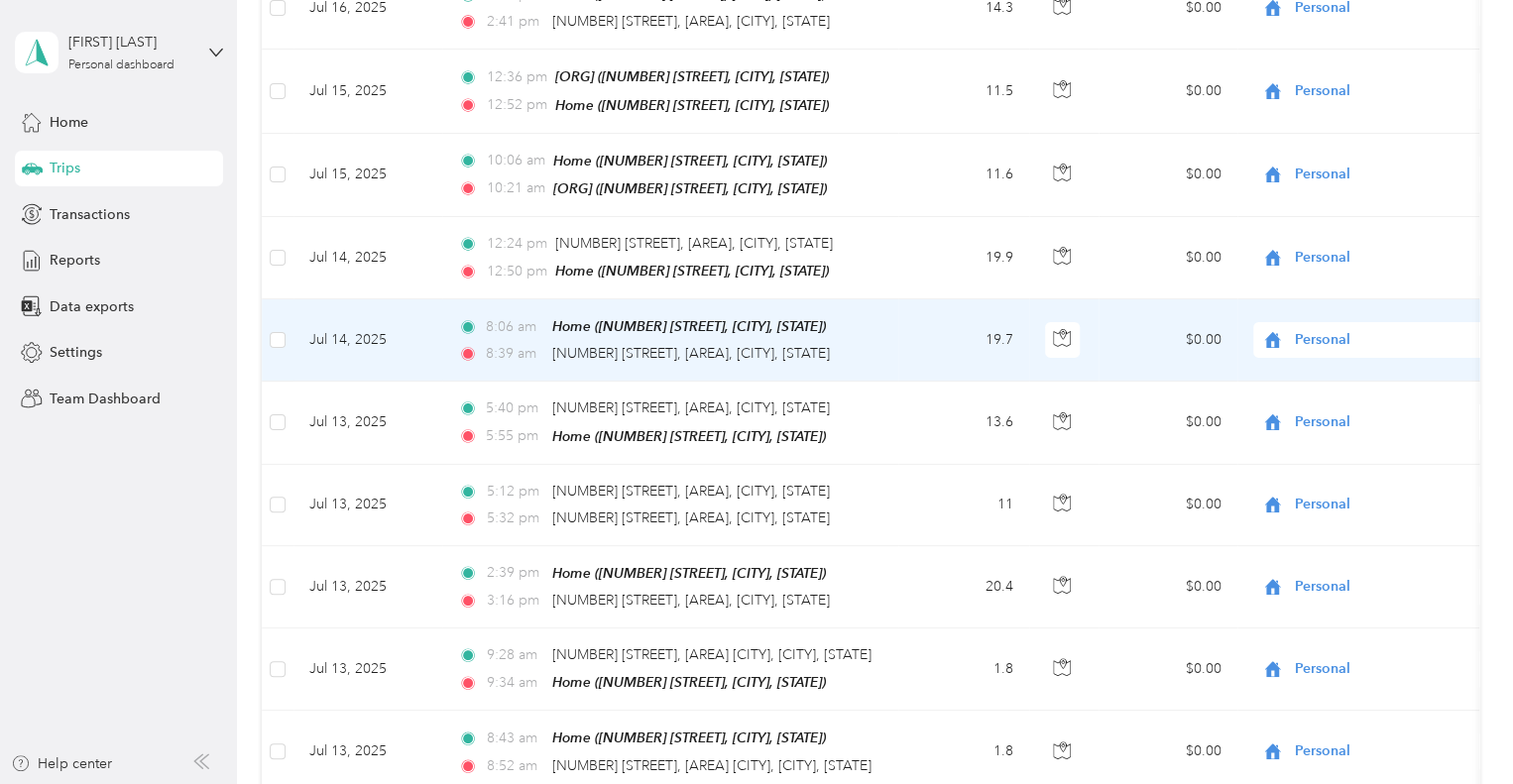click on "[ORG] Personal" at bounding box center [1382, 349] 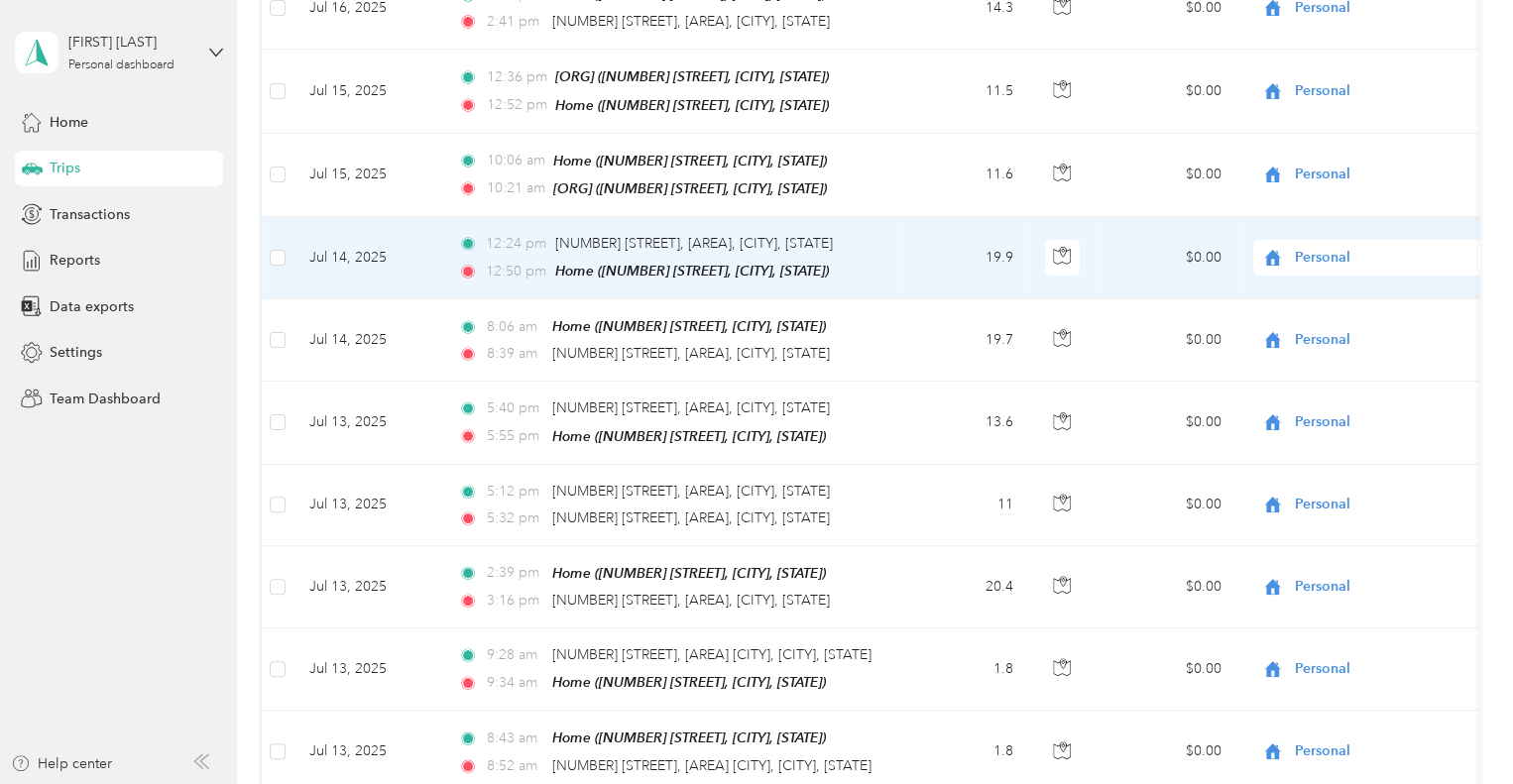click on "Personal" at bounding box center (1385, 258) 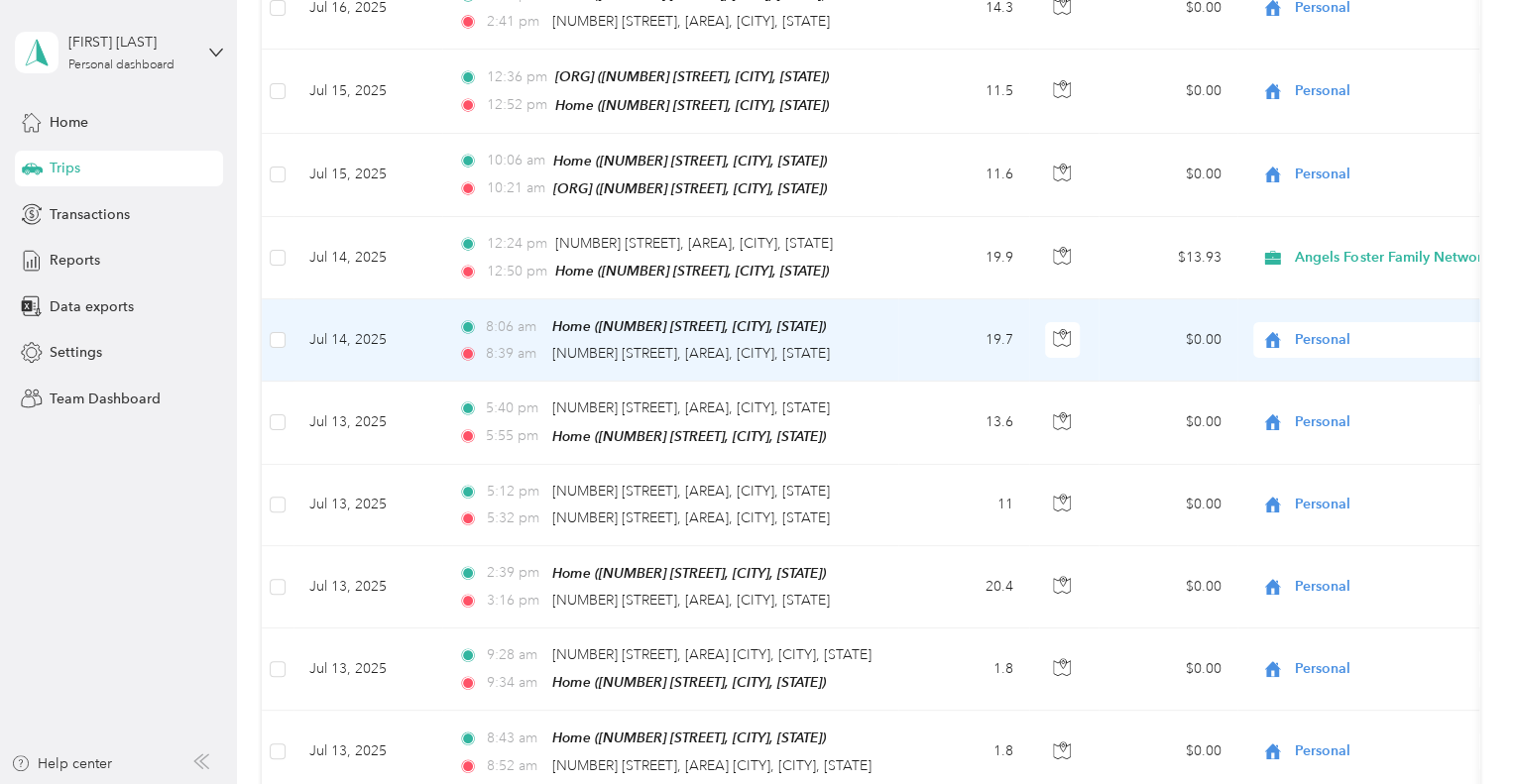 click on "Jul 14, 2025" at bounding box center (368, 340) 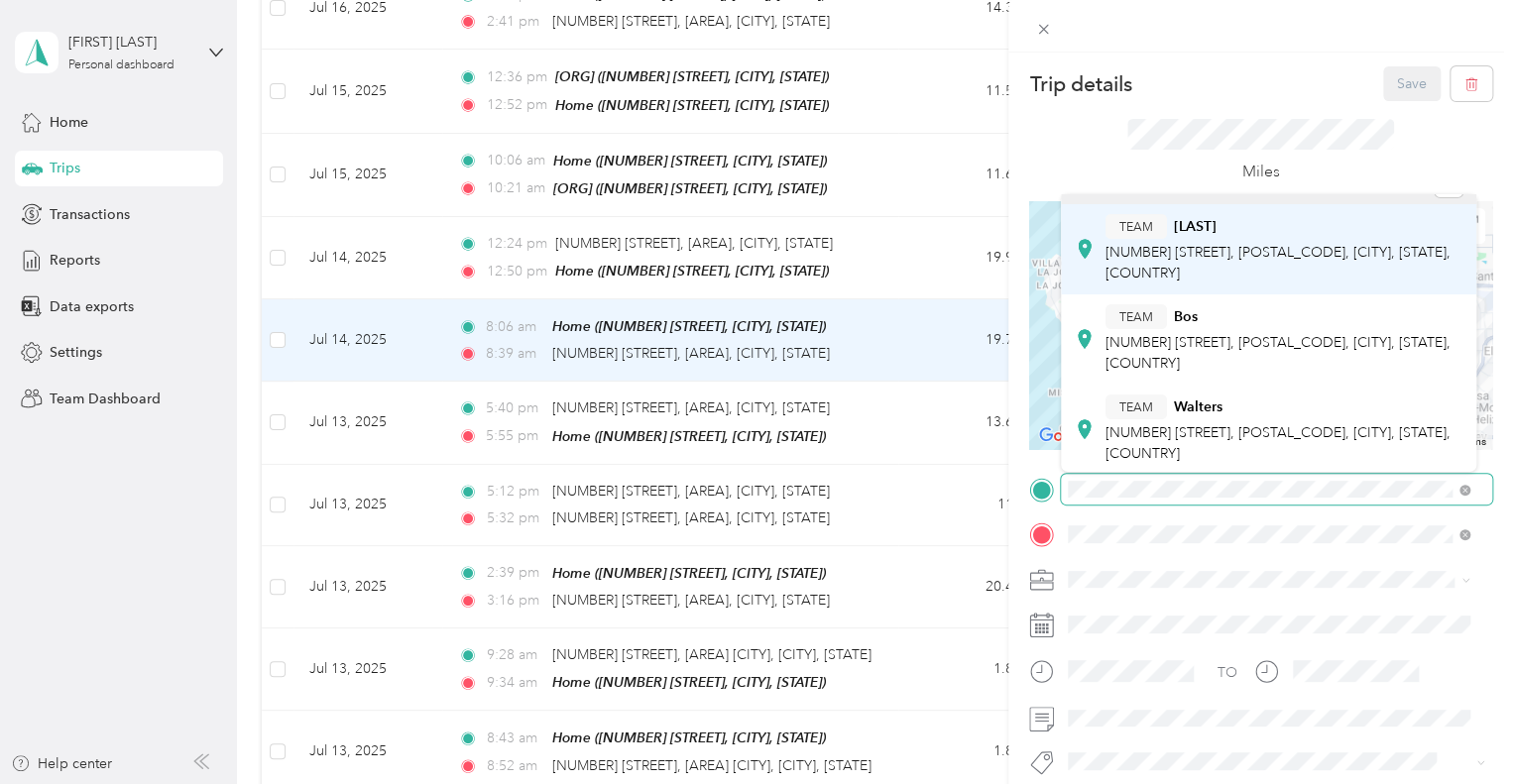 scroll, scrollTop: 0, scrollLeft: 0, axis: both 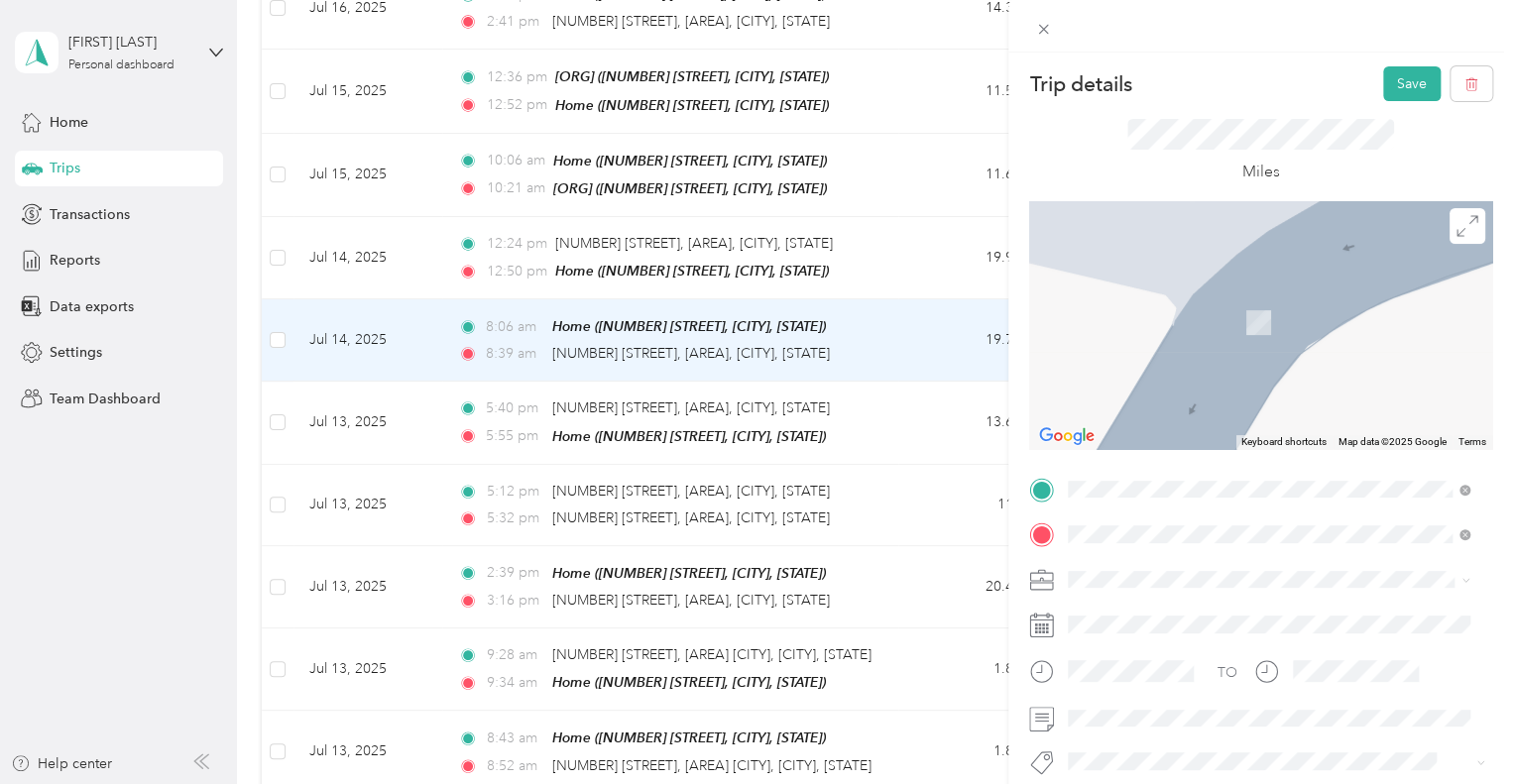 click on "TEAM [ORG] [NUMBER] [STREET], [POSTAL_CODE], [CITY], [STATE], [COUNTRY]" at bounding box center (1284, 280) 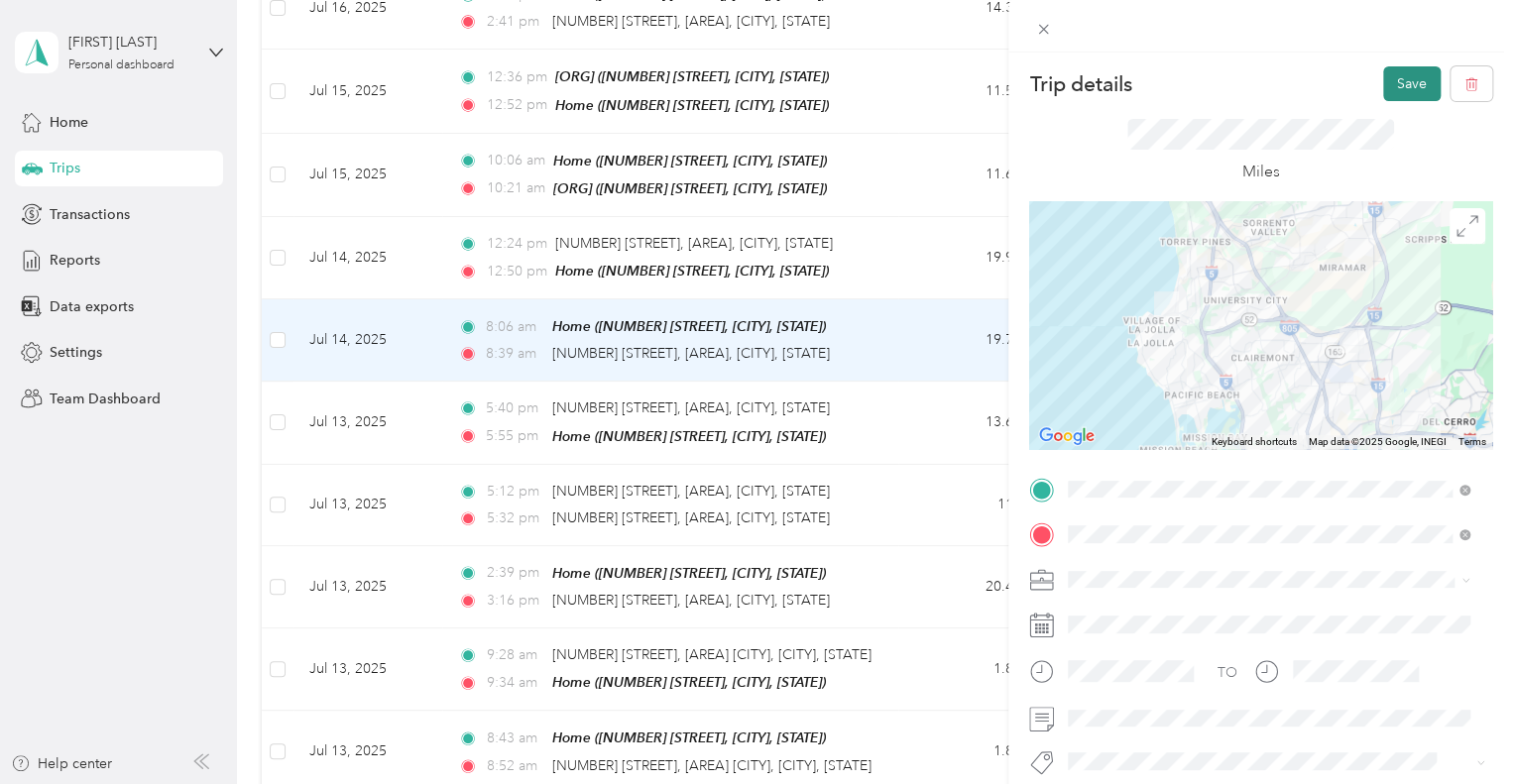 click on "Save" at bounding box center [1412, 83] 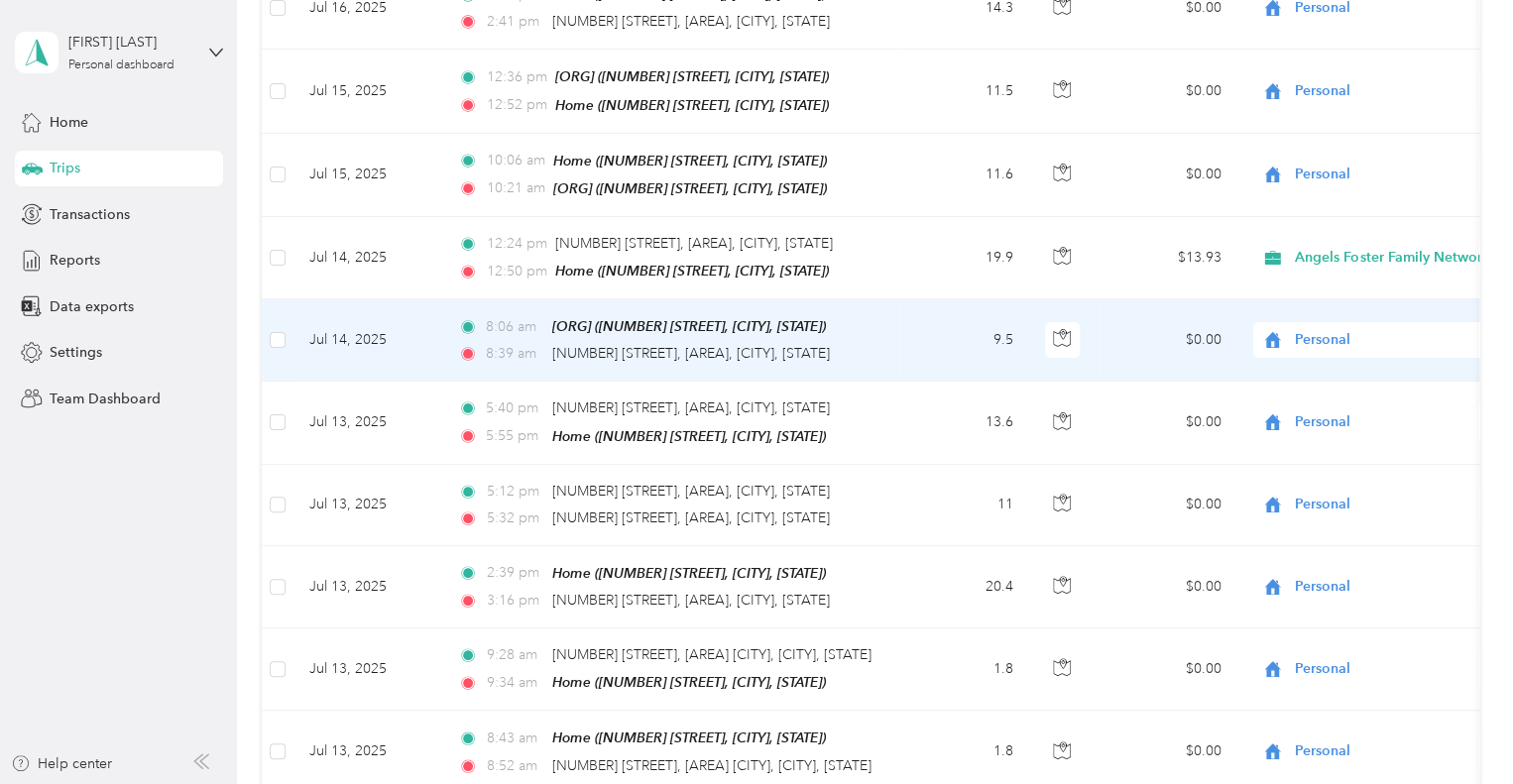click on "Personal" at bounding box center [1385, 340] 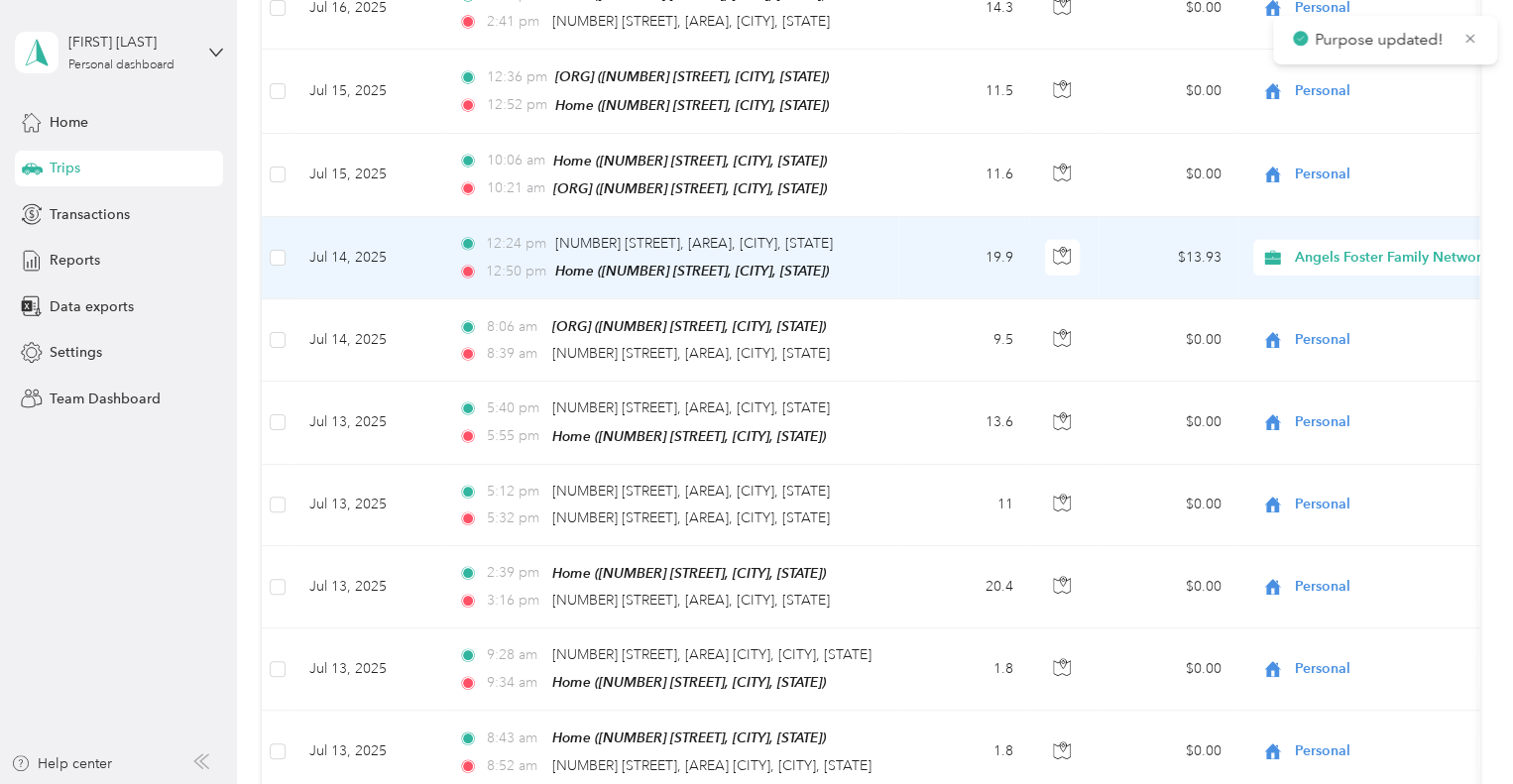 click on "Jul 14, 2025" at bounding box center [368, 258] 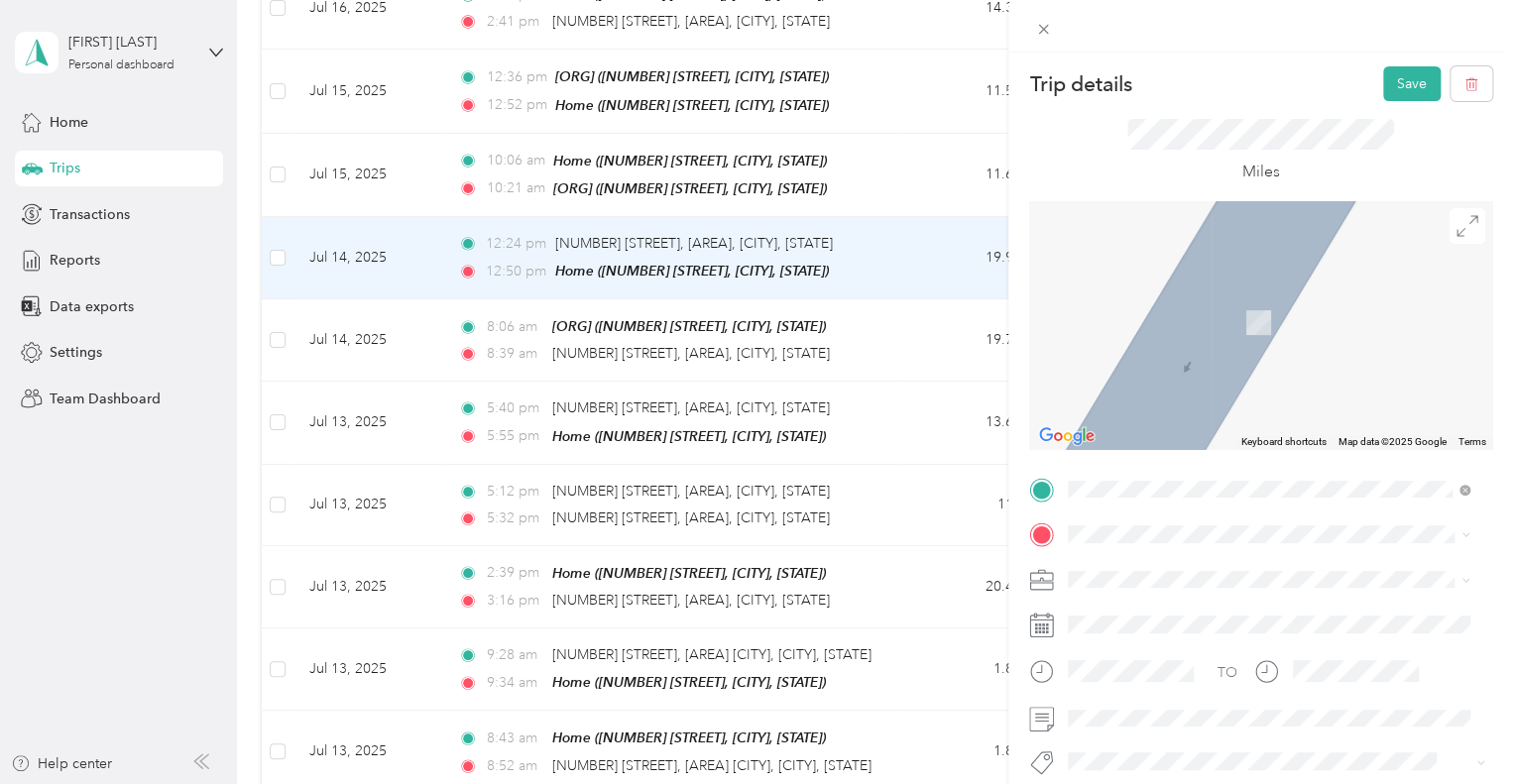 click on "[NUMBER] [STREET], [POSTAL_CODE], [CITY], [STATE], [COUNTRY]" at bounding box center (1278, 336) 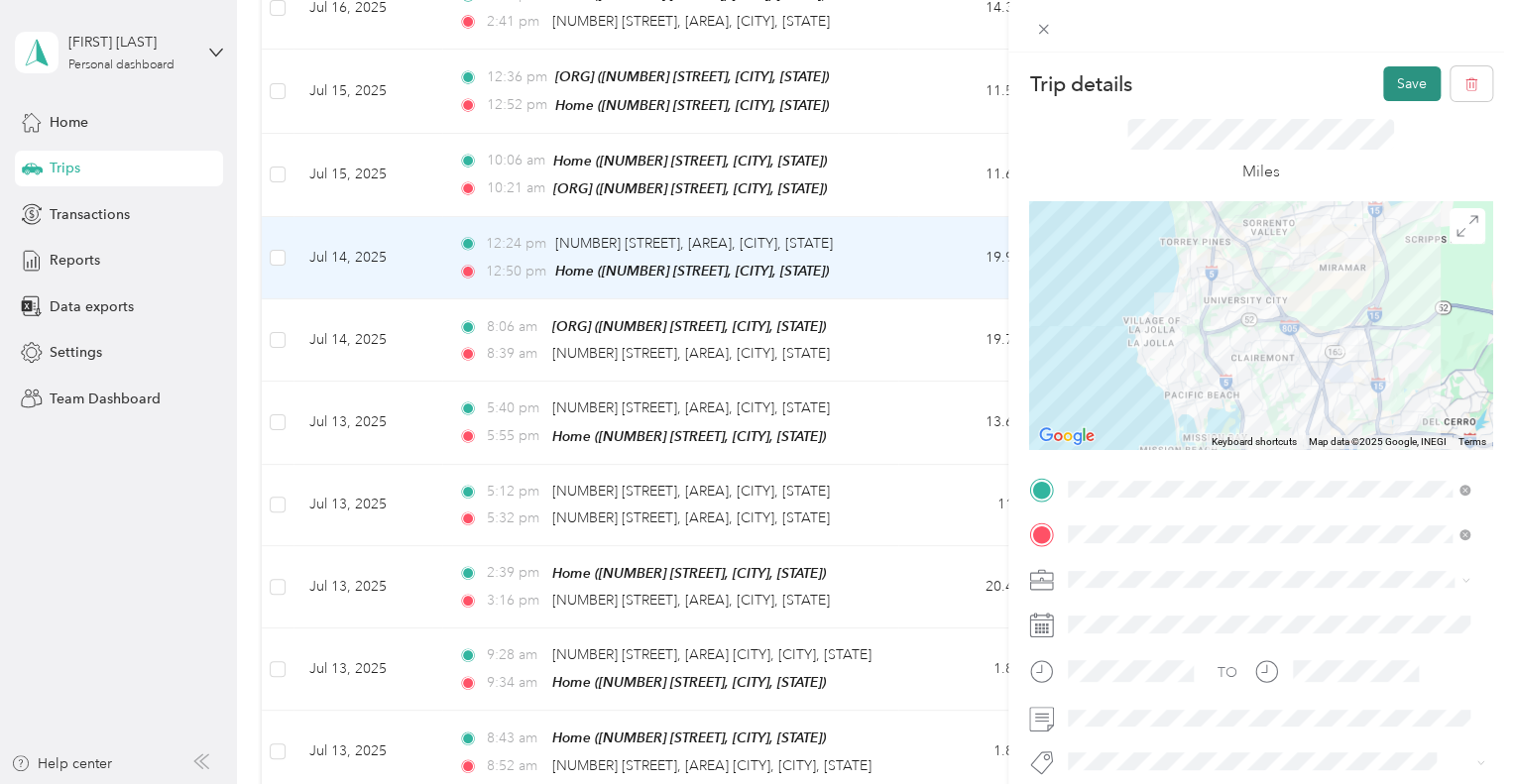click on "Save" at bounding box center (1412, 83) 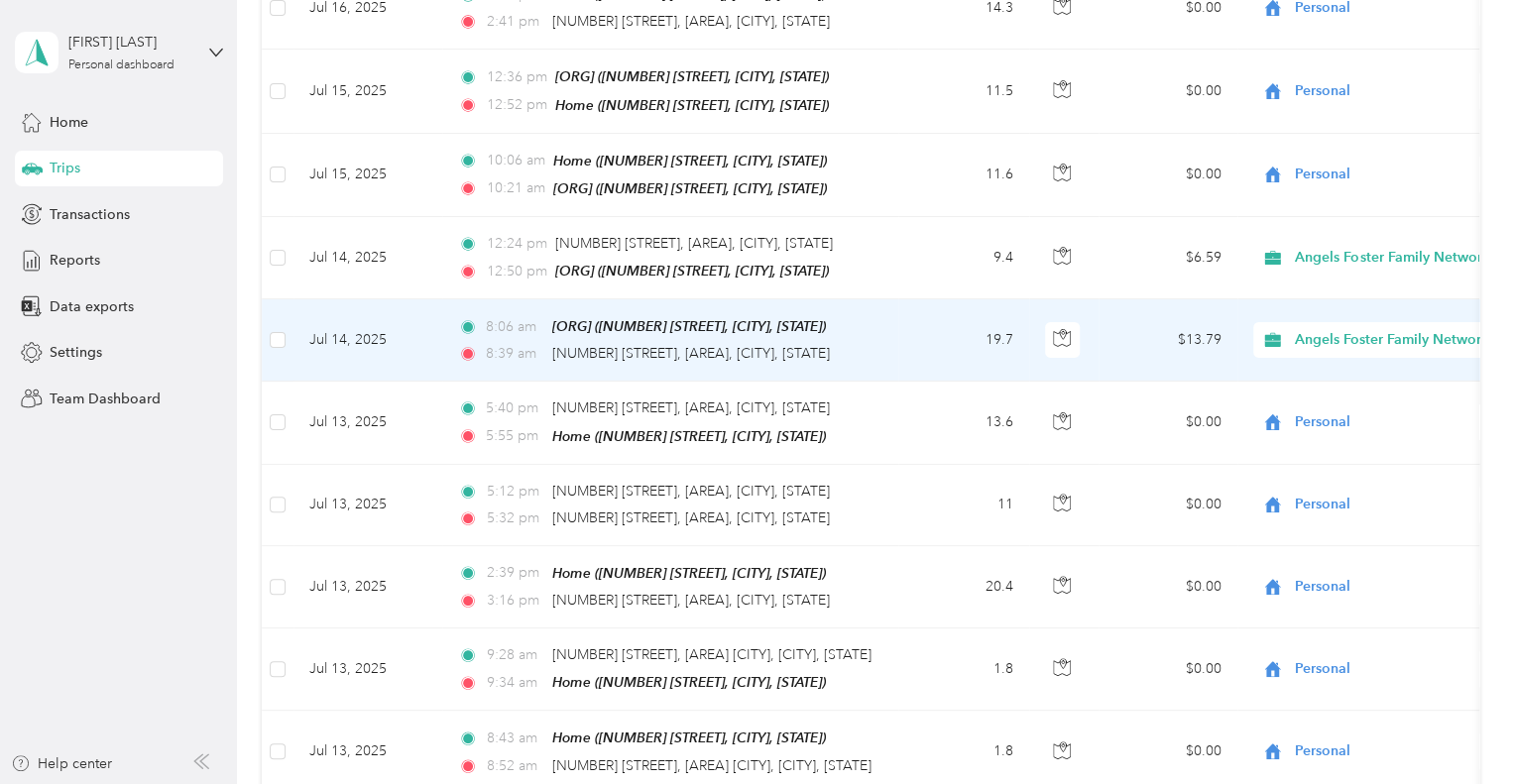 click on "Jul 14, 2025" at bounding box center (368, 340) 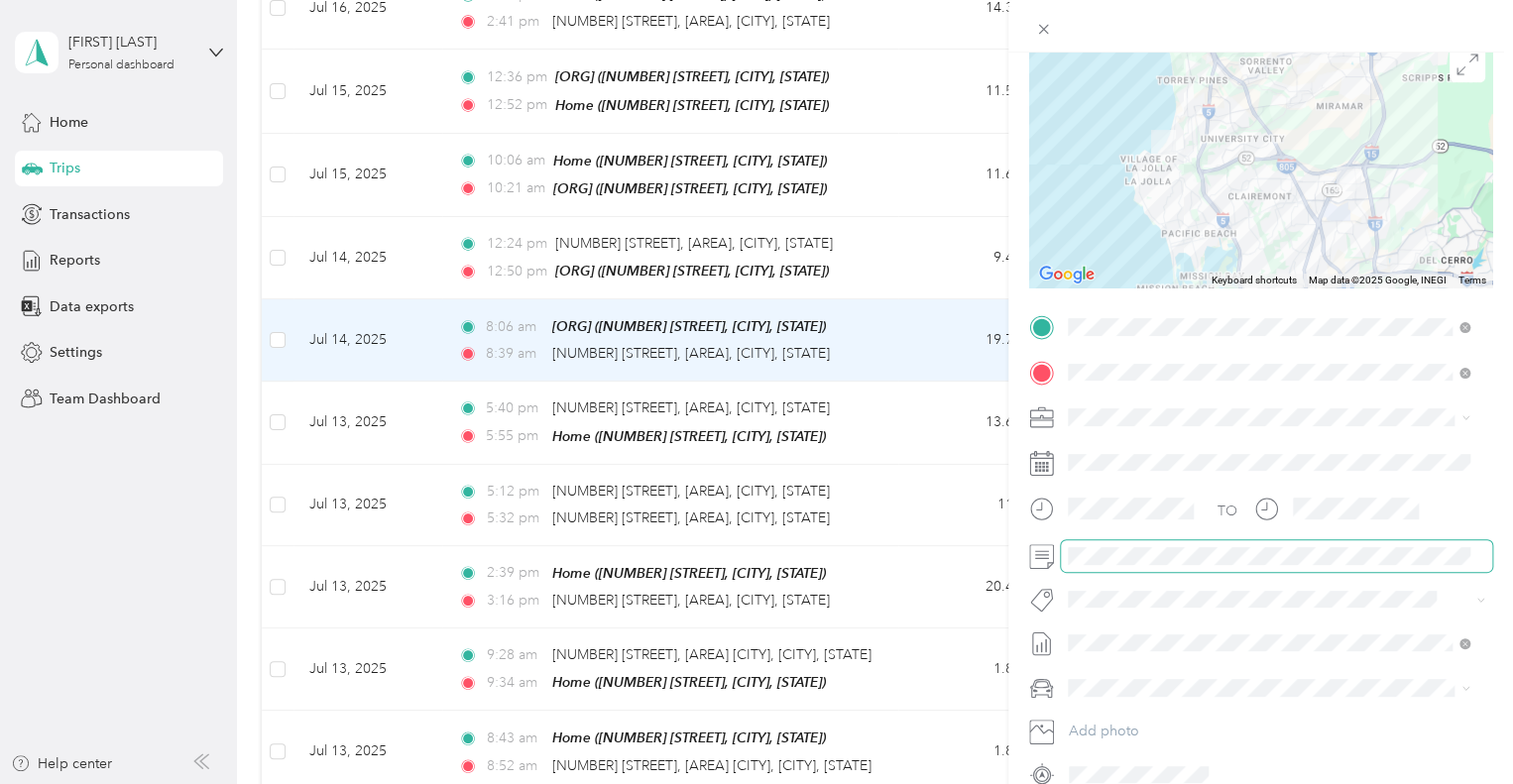 scroll, scrollTop: 256, scrollLeft: 0, axis: vertical 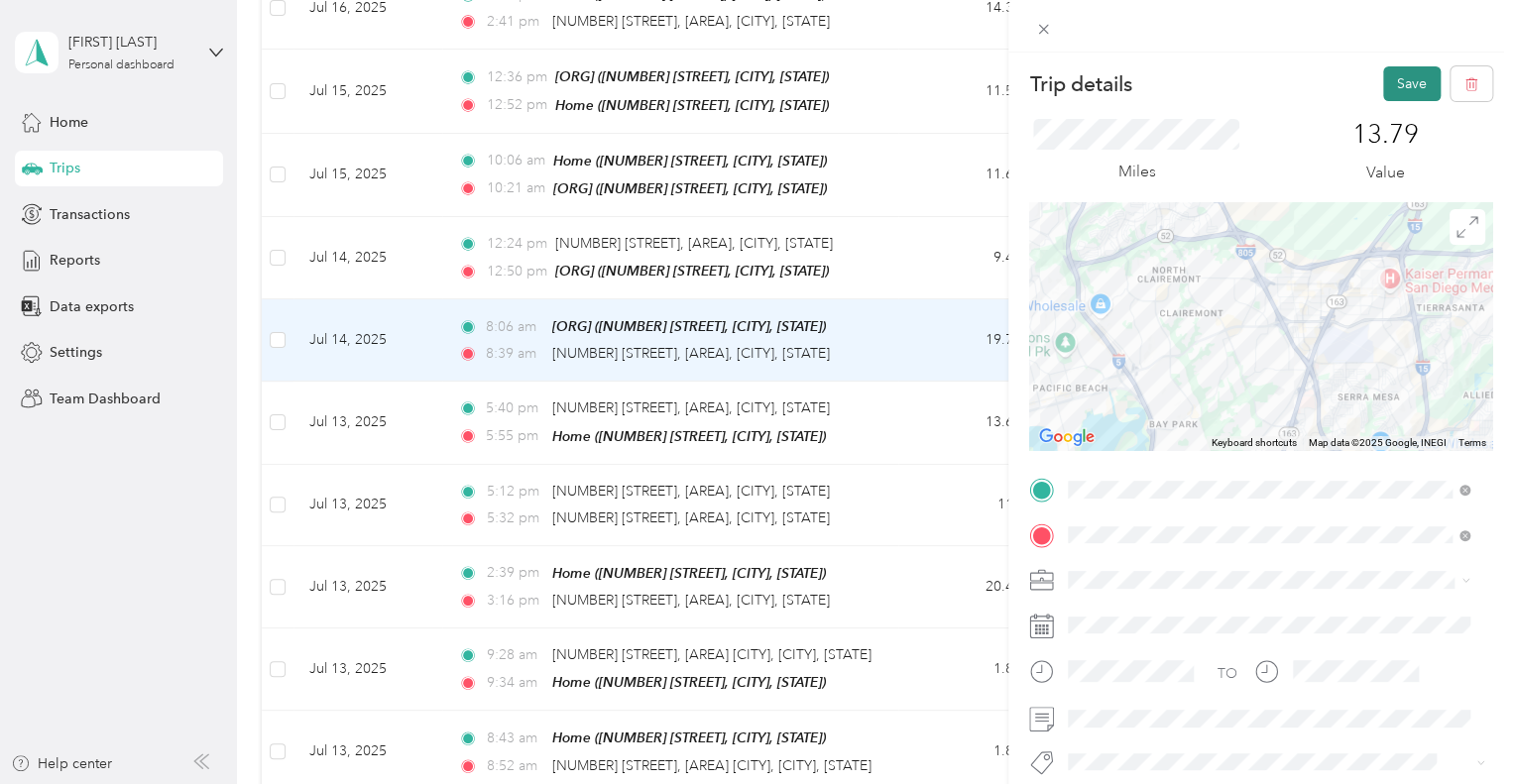 click on "Save" at bounding box center (1412, 83) 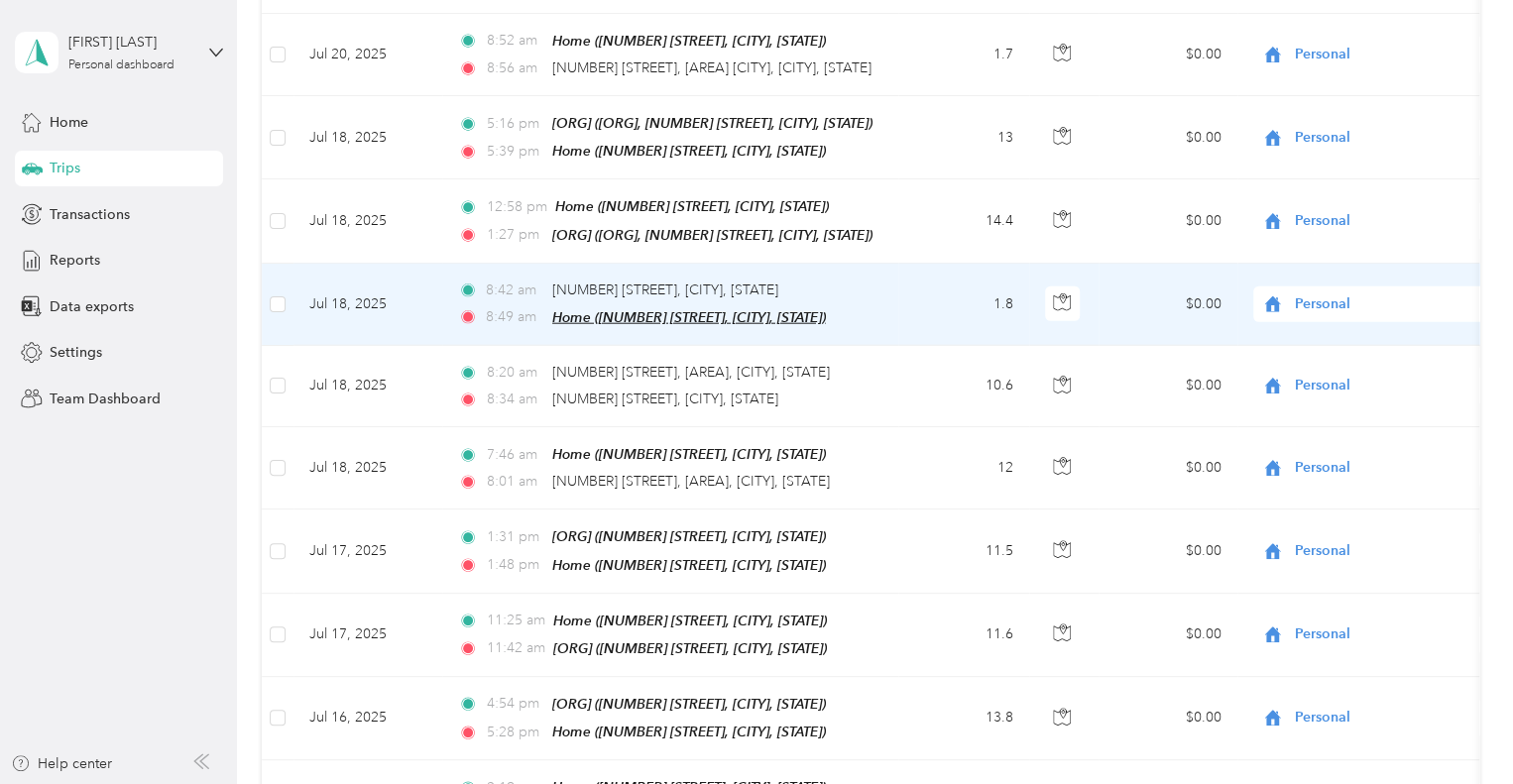 scroll, scrollTop: 2436, scrollLeft: 0, axis: vertical 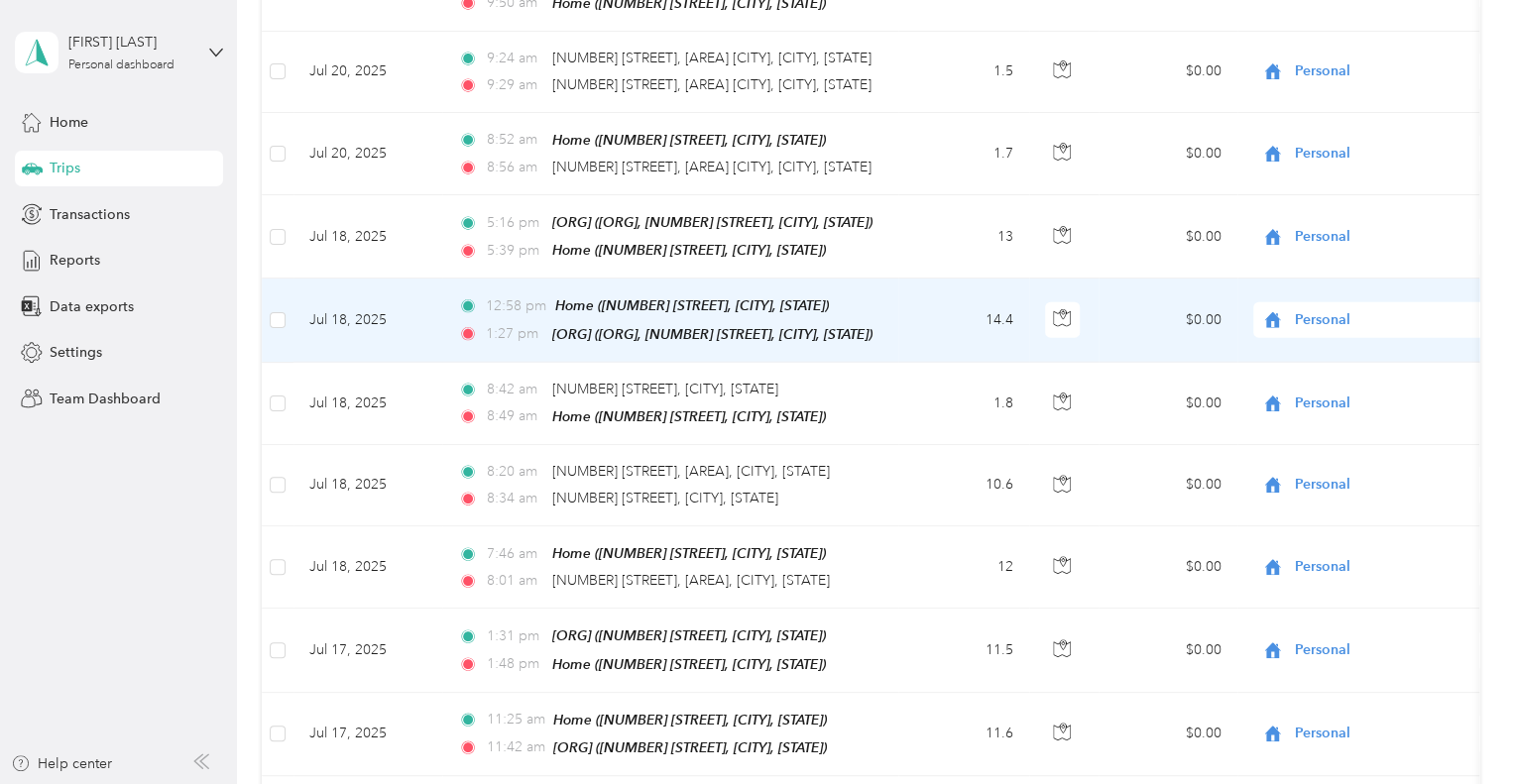 click on "Jul 18, 2025" at bounding box center (368, 320) 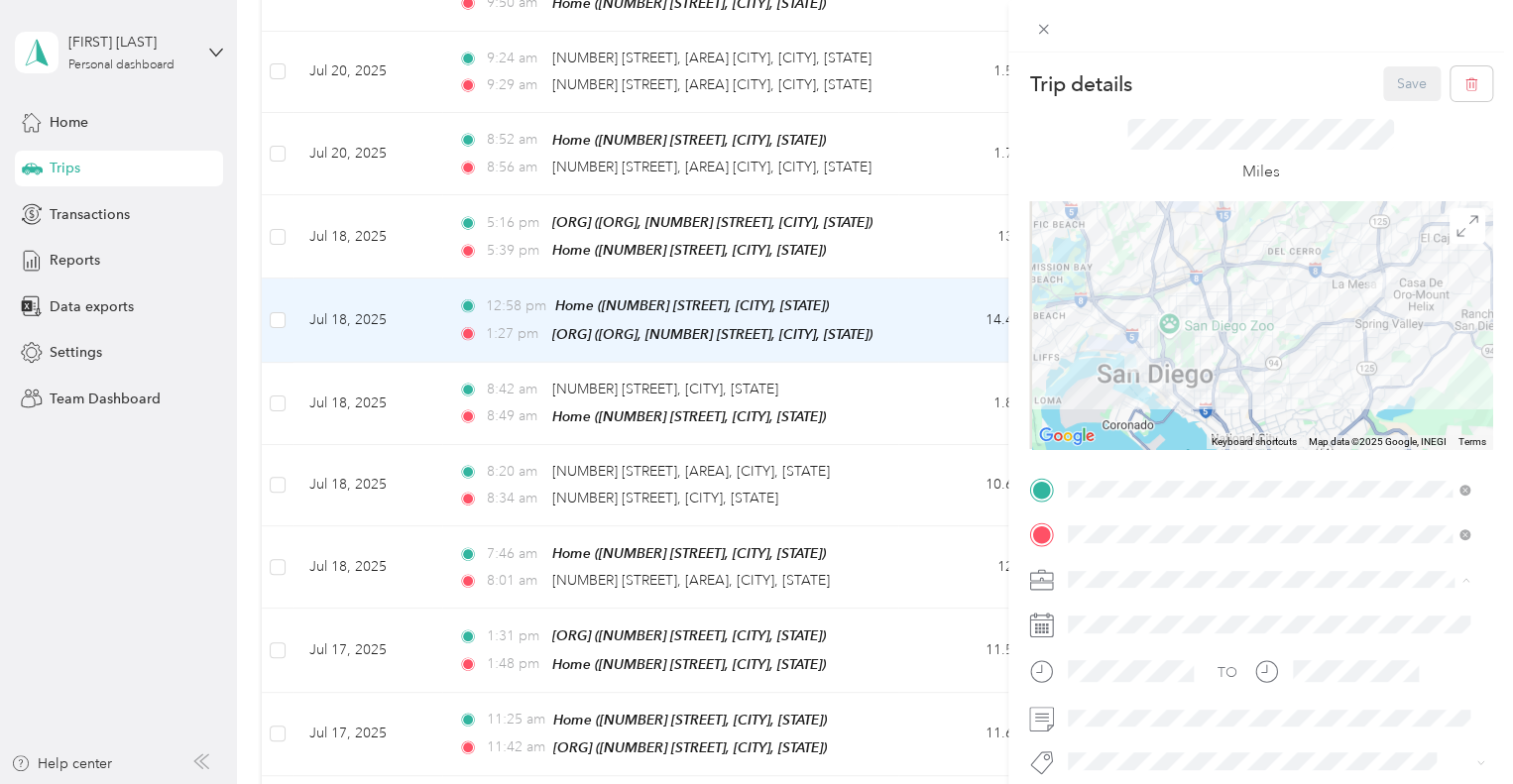 click on "Angels Foster Family Network" at bounding box center [1168, 614] 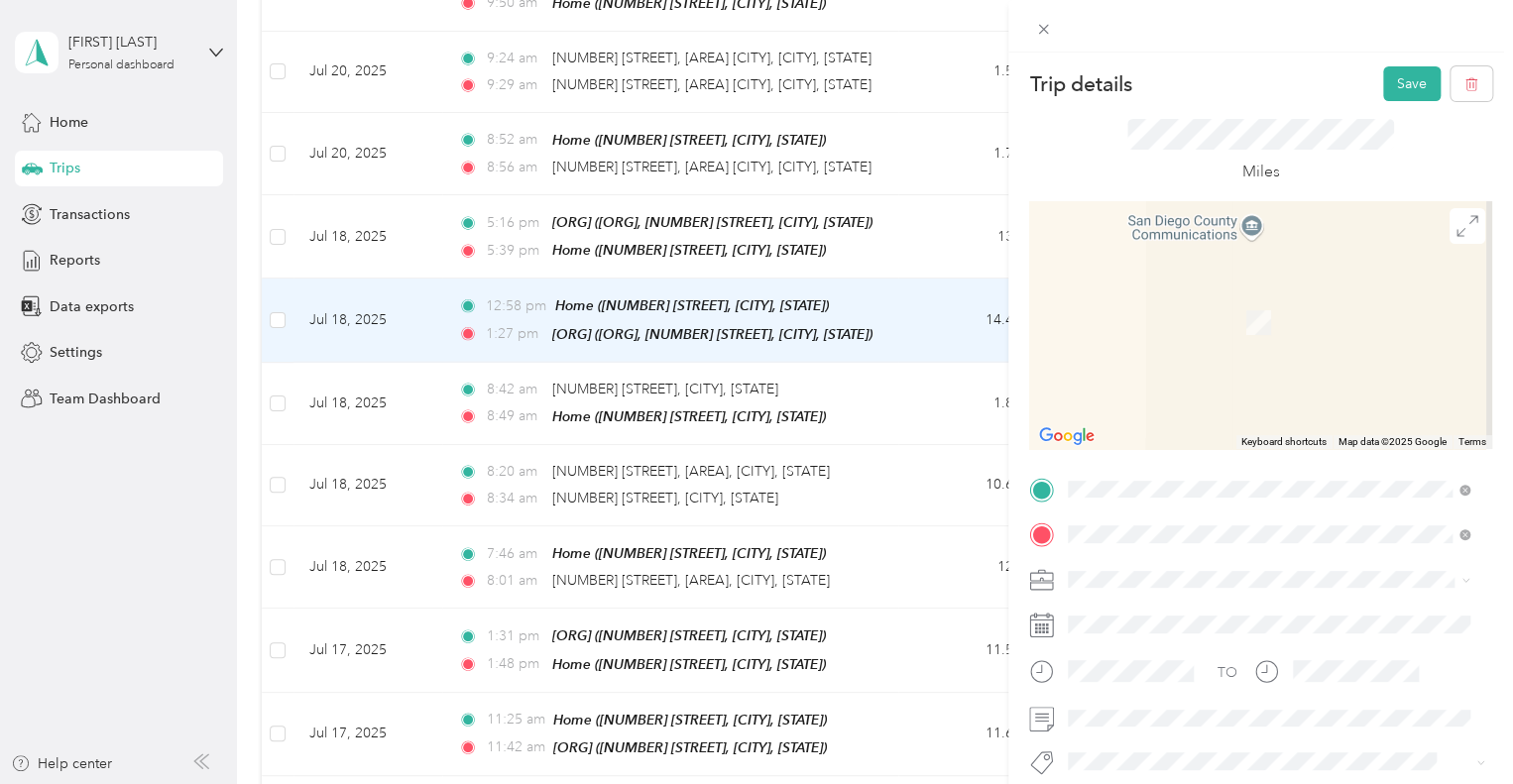 click on "TEAM [ORG] [NUMBER] [STREET], [POSTAL_CODE], [CITY], [STATE], [COUNTRY]" at bounding box center (1284, 280) 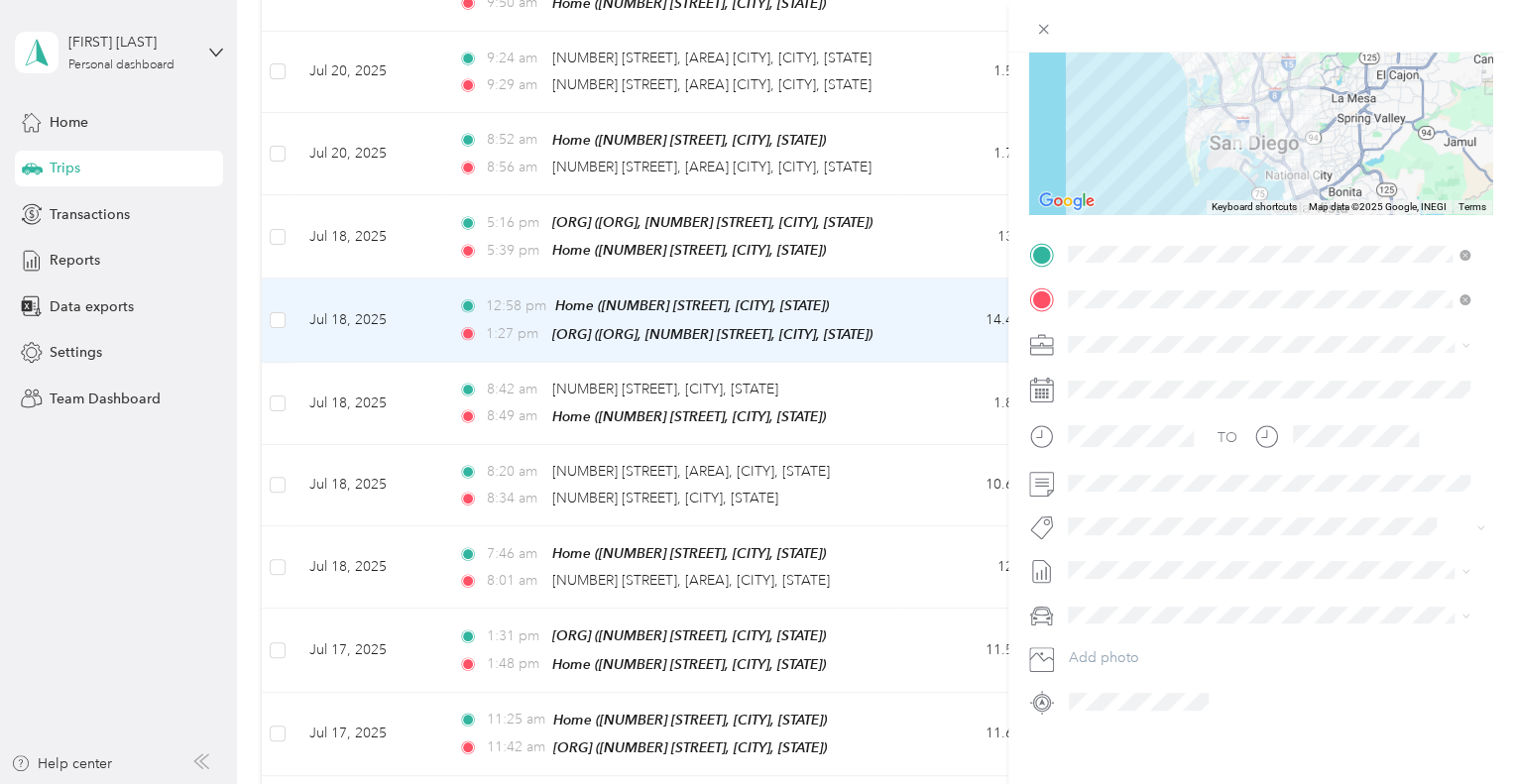 scroll, scrollTop: 255, scrollLeft: 0, axis: vertical 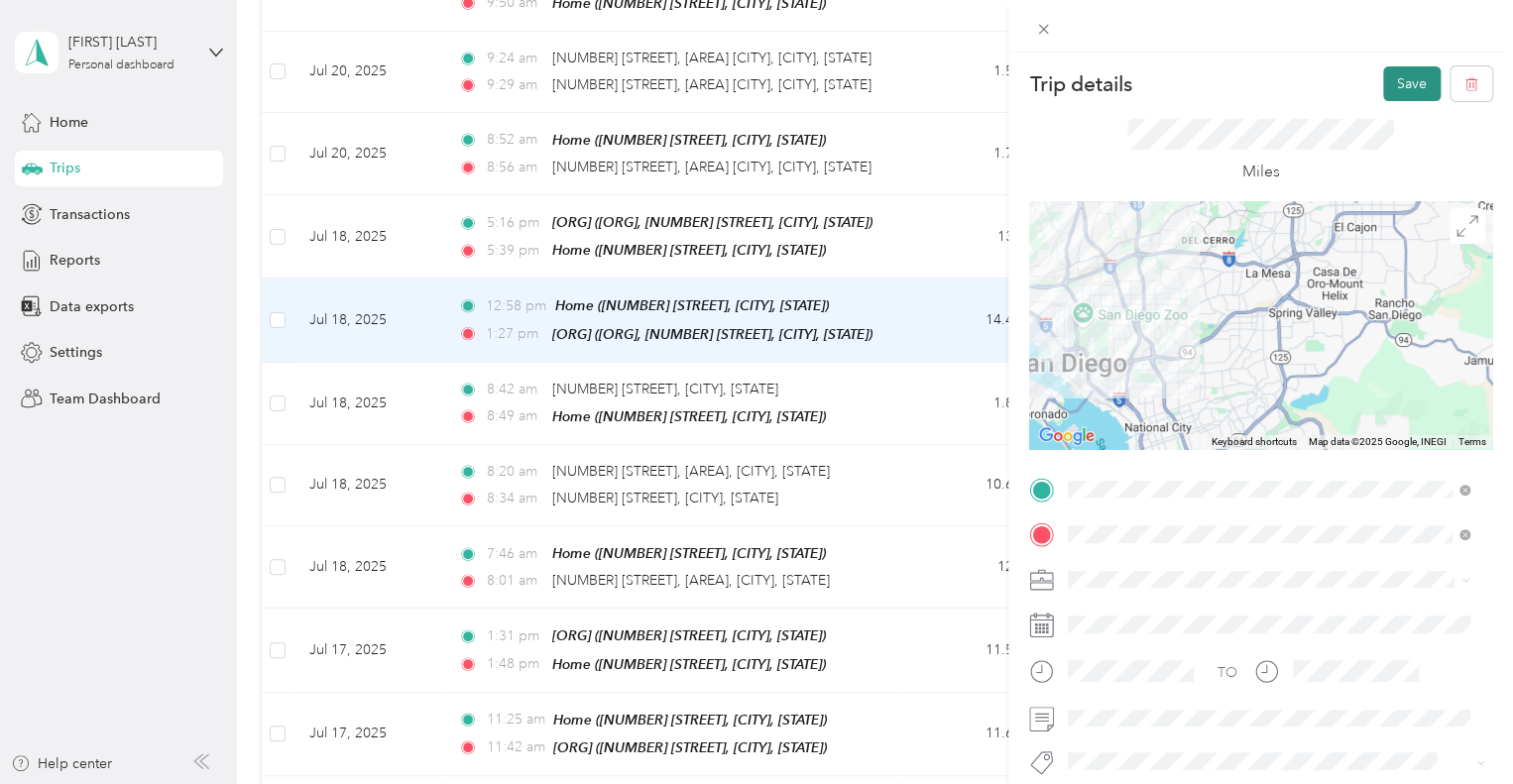 click on "Save" at bounding box center [1412, 83] 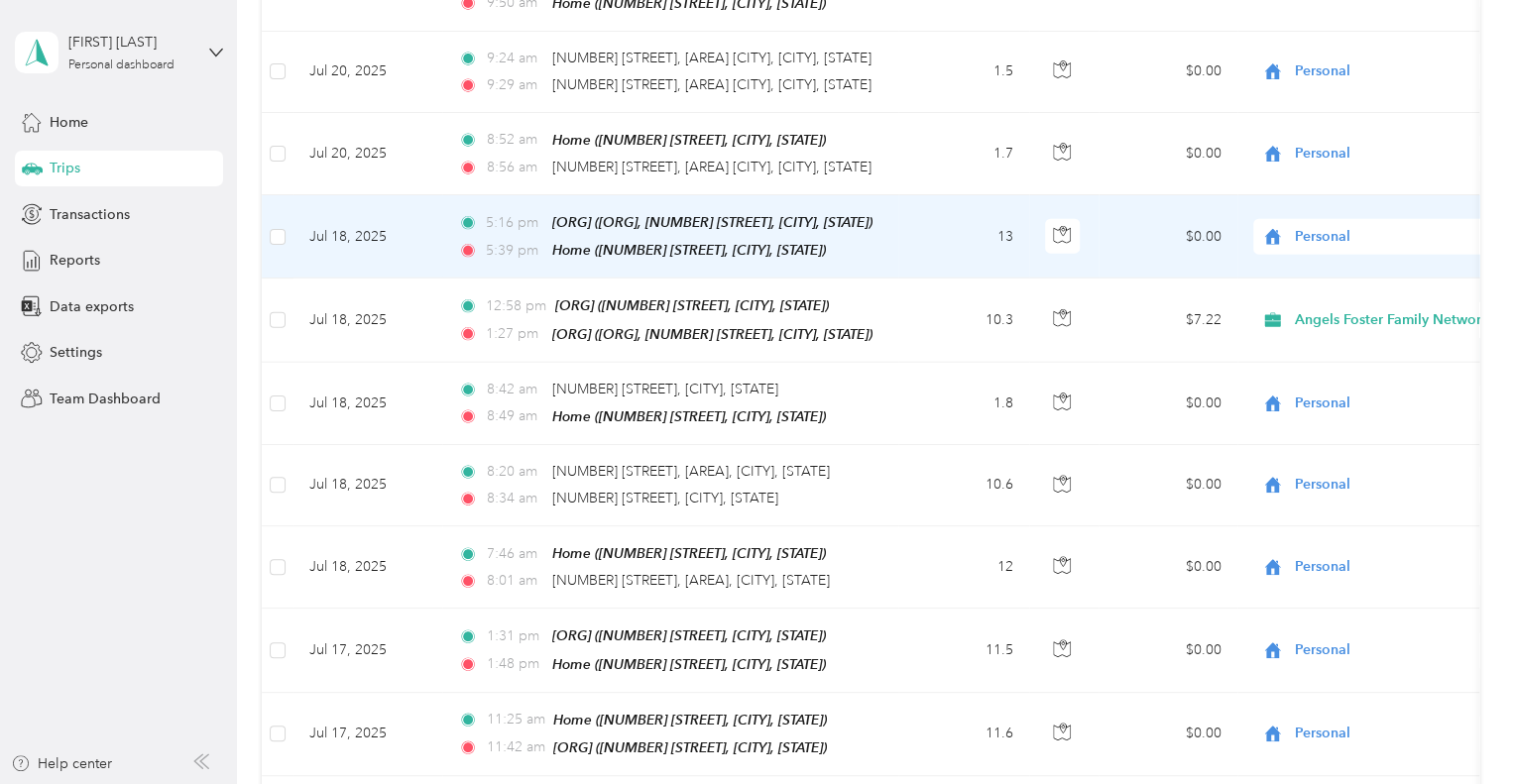 click on "Personal" at bounding box center [1385, 237] 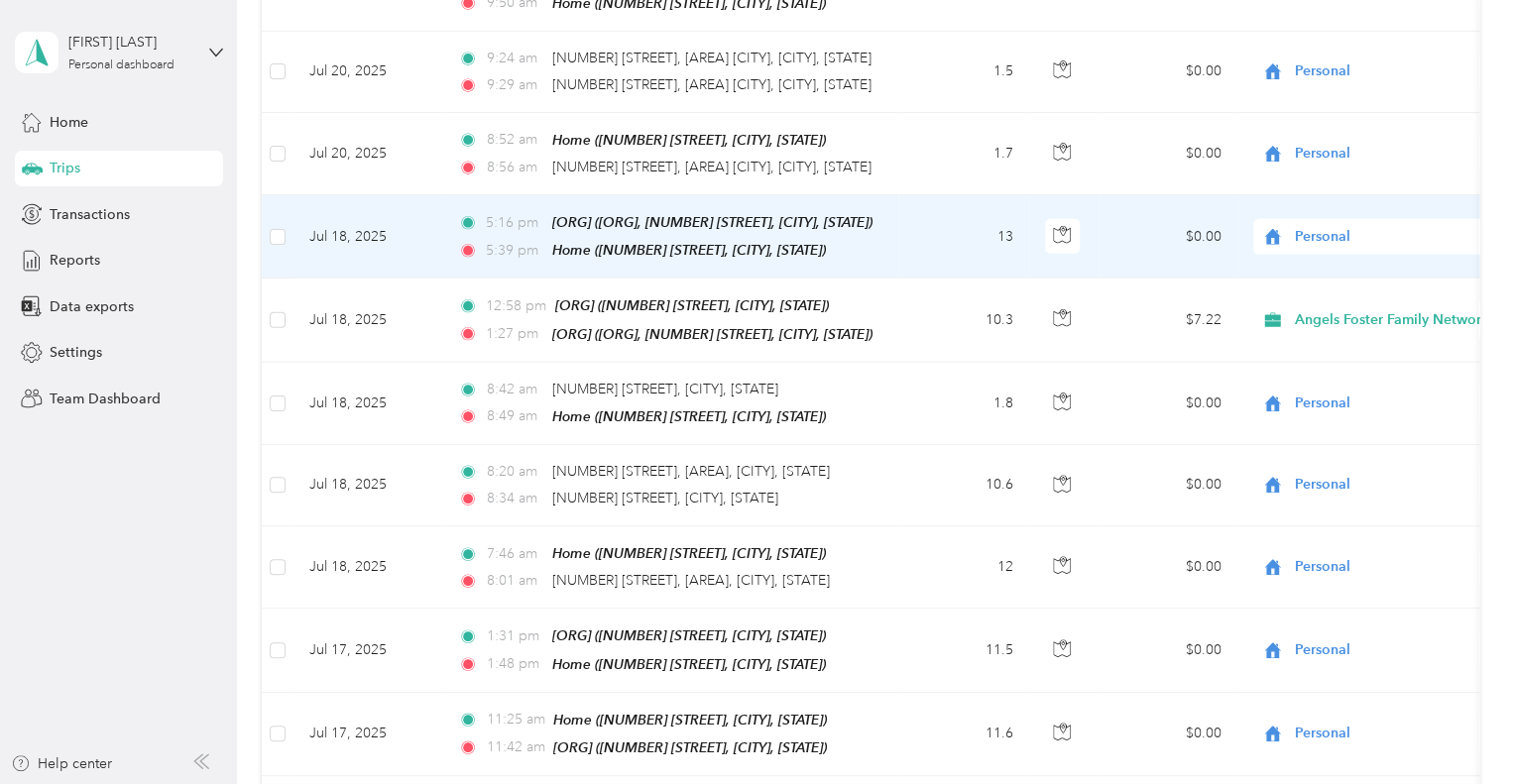 click on "Angels Foster Family Network" at bounding box center [1399, 251] 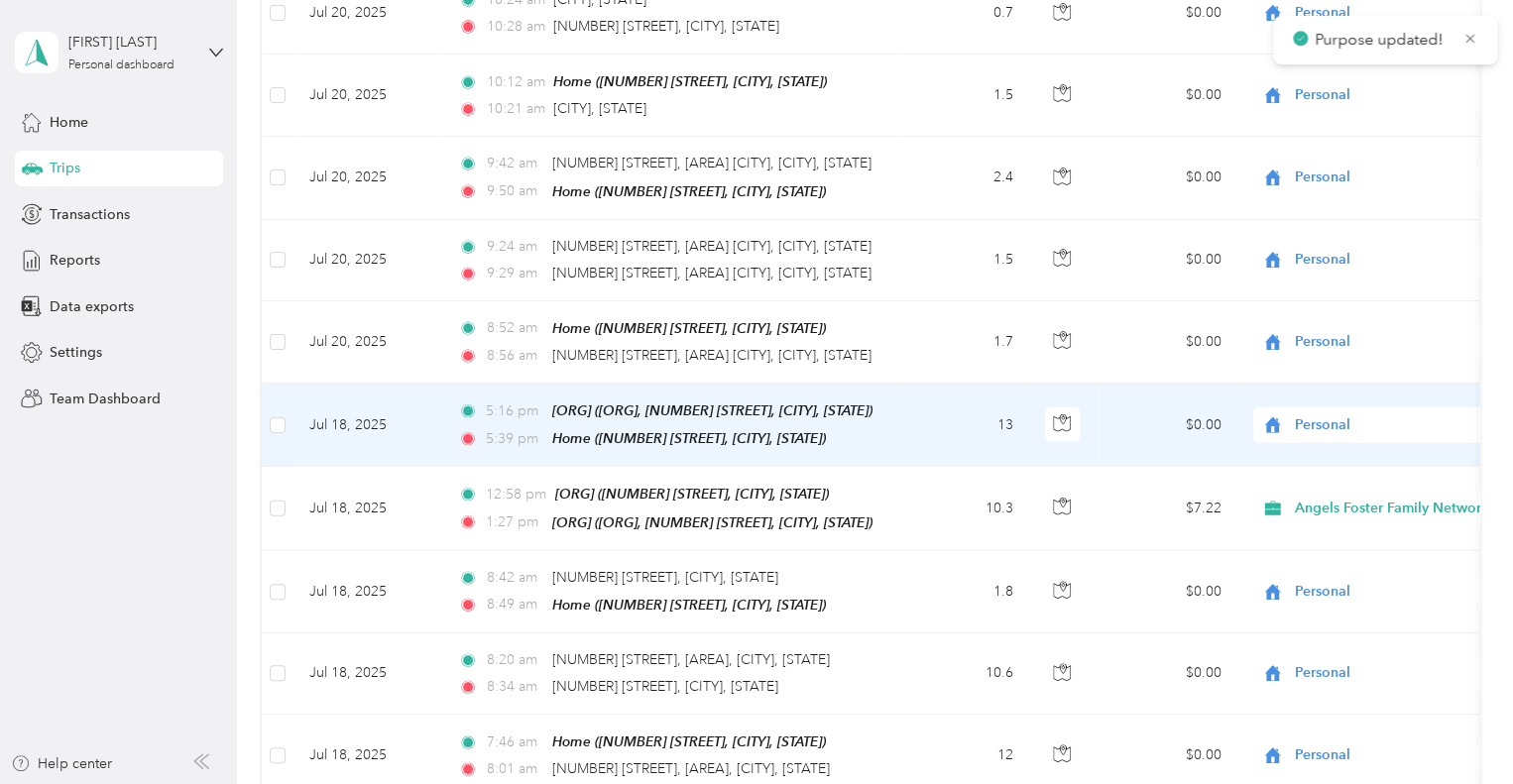 scroll, scrollTop: 2238, scrollLeft: 0, axis: vertical 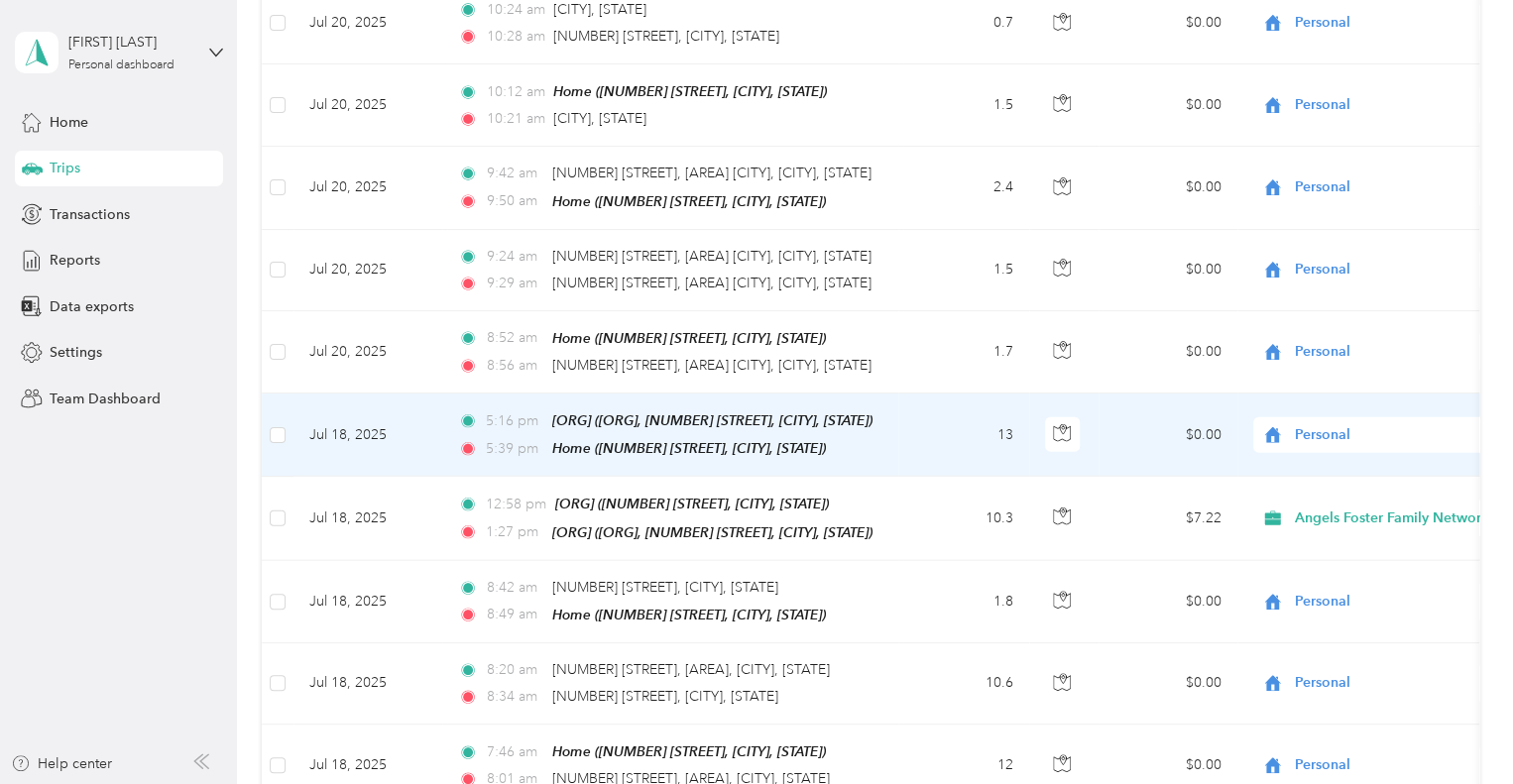 click on "Jul 18, 2025" at bounding box center (368, 435) 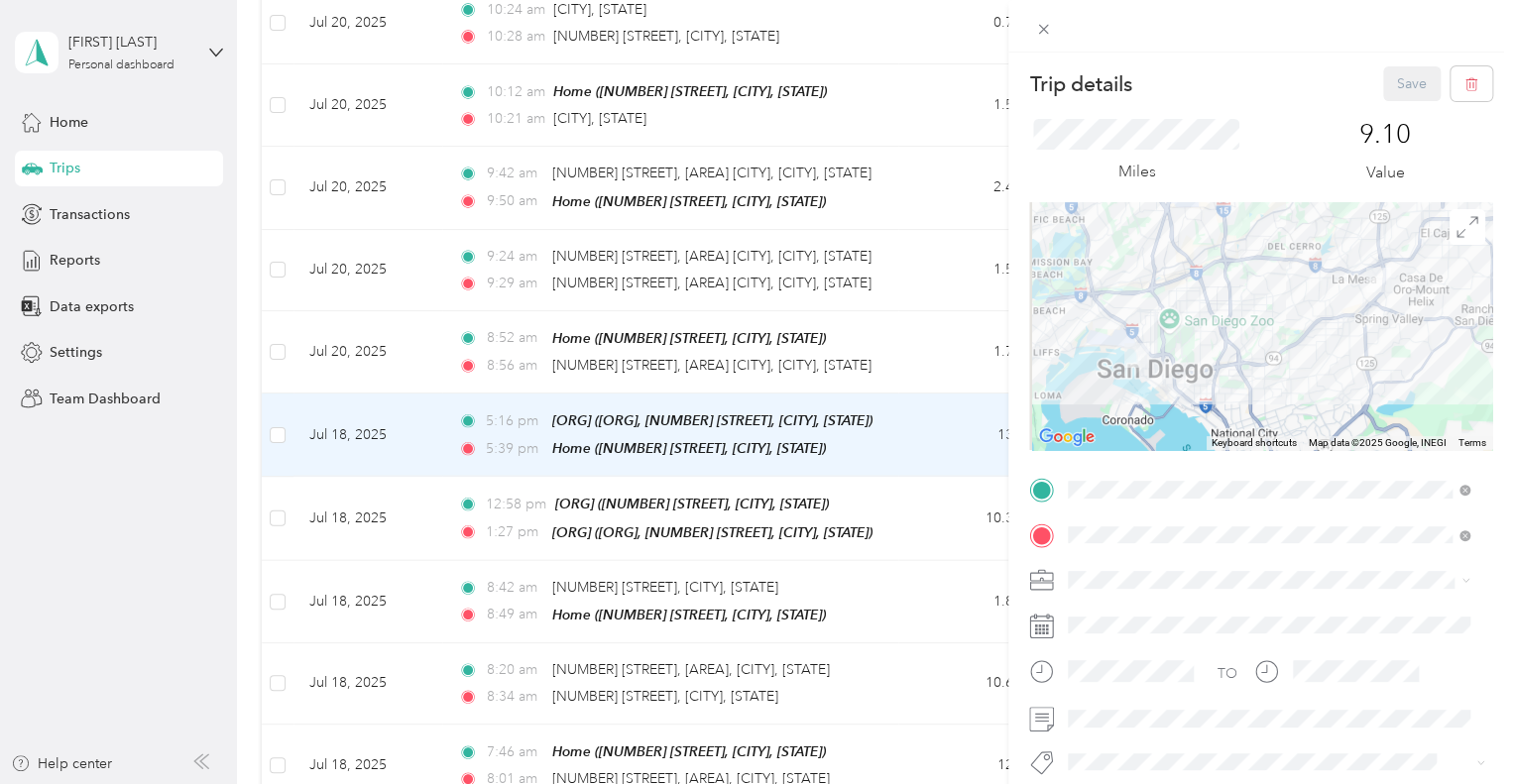 click on "Trip details Save This trip cannot be edited because it is either under review, approved, or paid. Contact your Team Manager to edit it. Miles [NUMBER] Value  To navigate the map with touch gestures double-tap and hold your finger on the map, then drag the map. ← Move left → Move right ↑ Move up ↓ Move down + Zoom in - Zoom out Home Jump left by 75% End Jump right by 75% Page Up Jump up by 75% Page Down Jump down by 75% Keyboard shortcuts Map Data Map data ©2025 Google, INEGI Map data ©2025 Google, INEGI 5 km  Click to toggle between metric and imperial units Terms Report a map error TO Add photo" at bounding box center (756, 392) 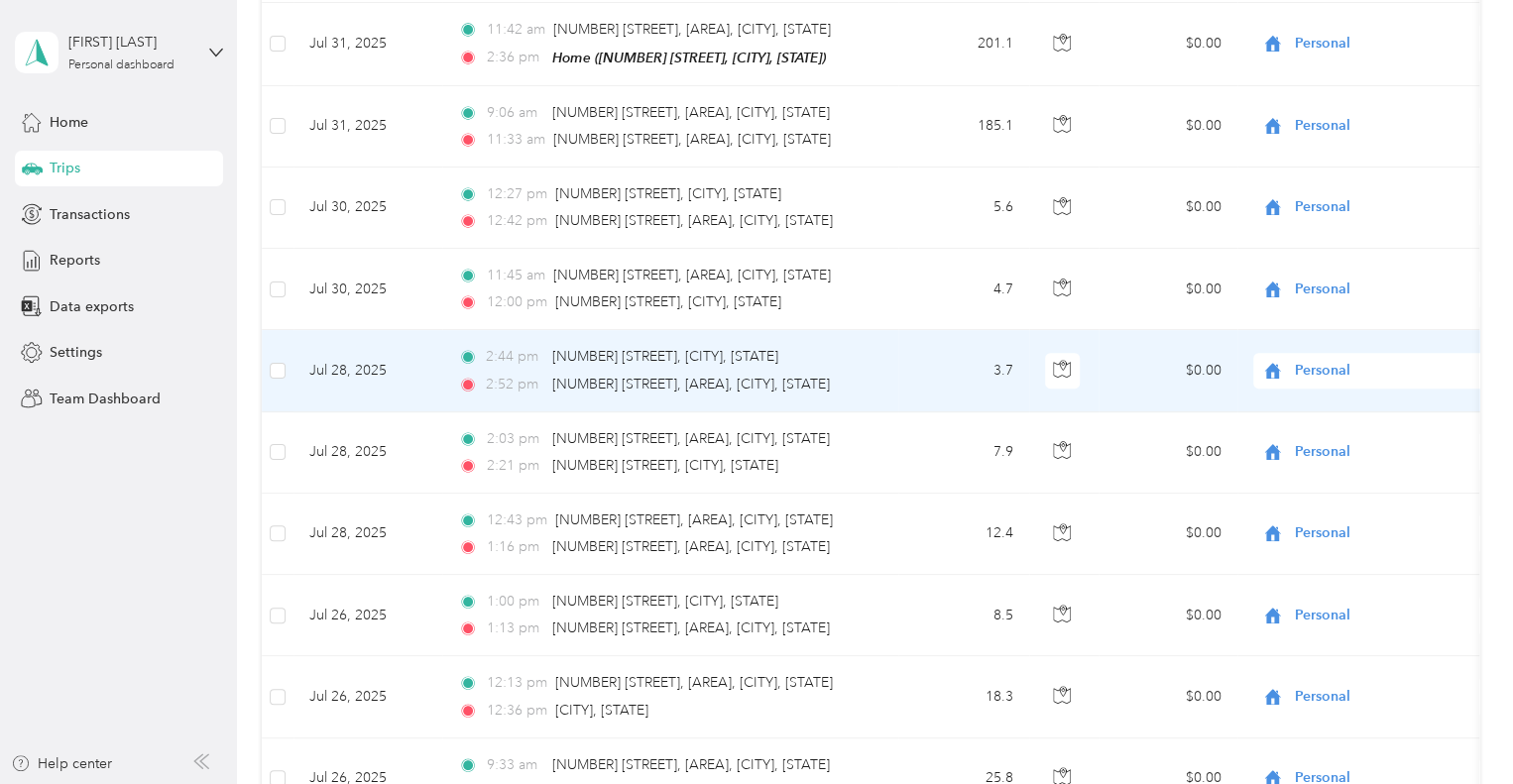 scroll, scrollTop: 0, scrollLeft: 0, axis: both 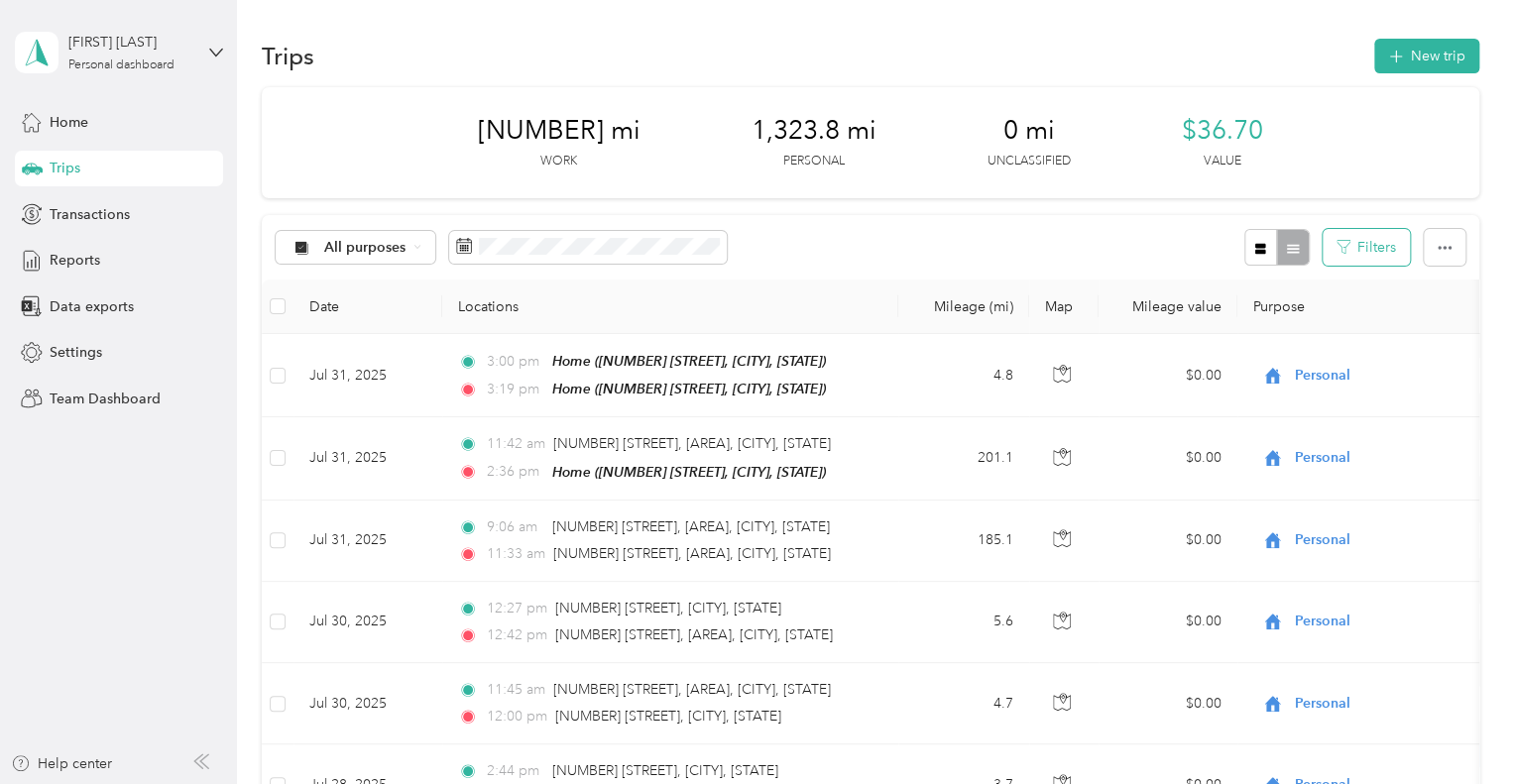 click on "Filters" at bounding box center [1366, 247] 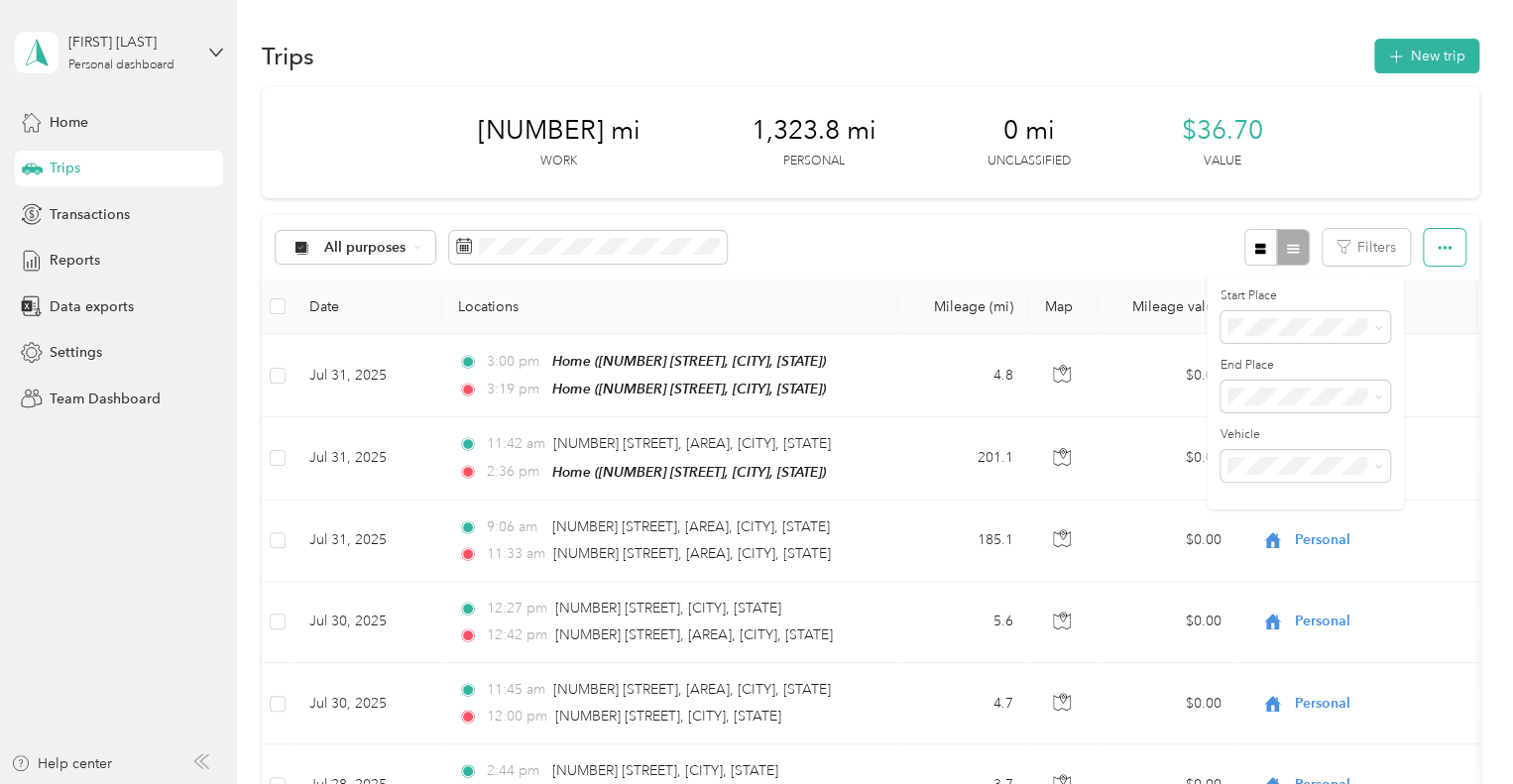 click 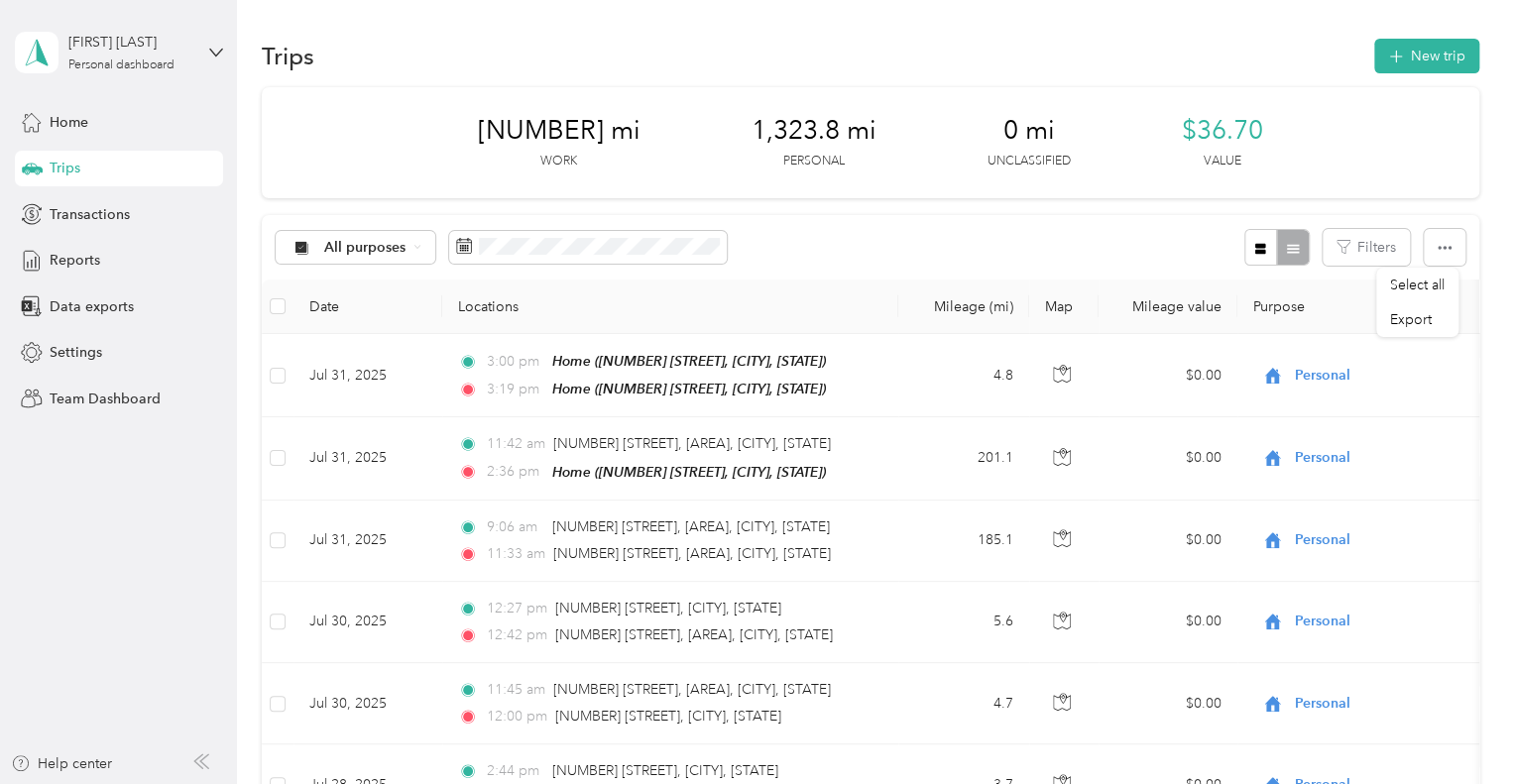 click on "[NUMBER] mi Work [NUMBER] mi Personal 0 mi Unclassified [VALUE] Value" at bounding box center [871, 143] 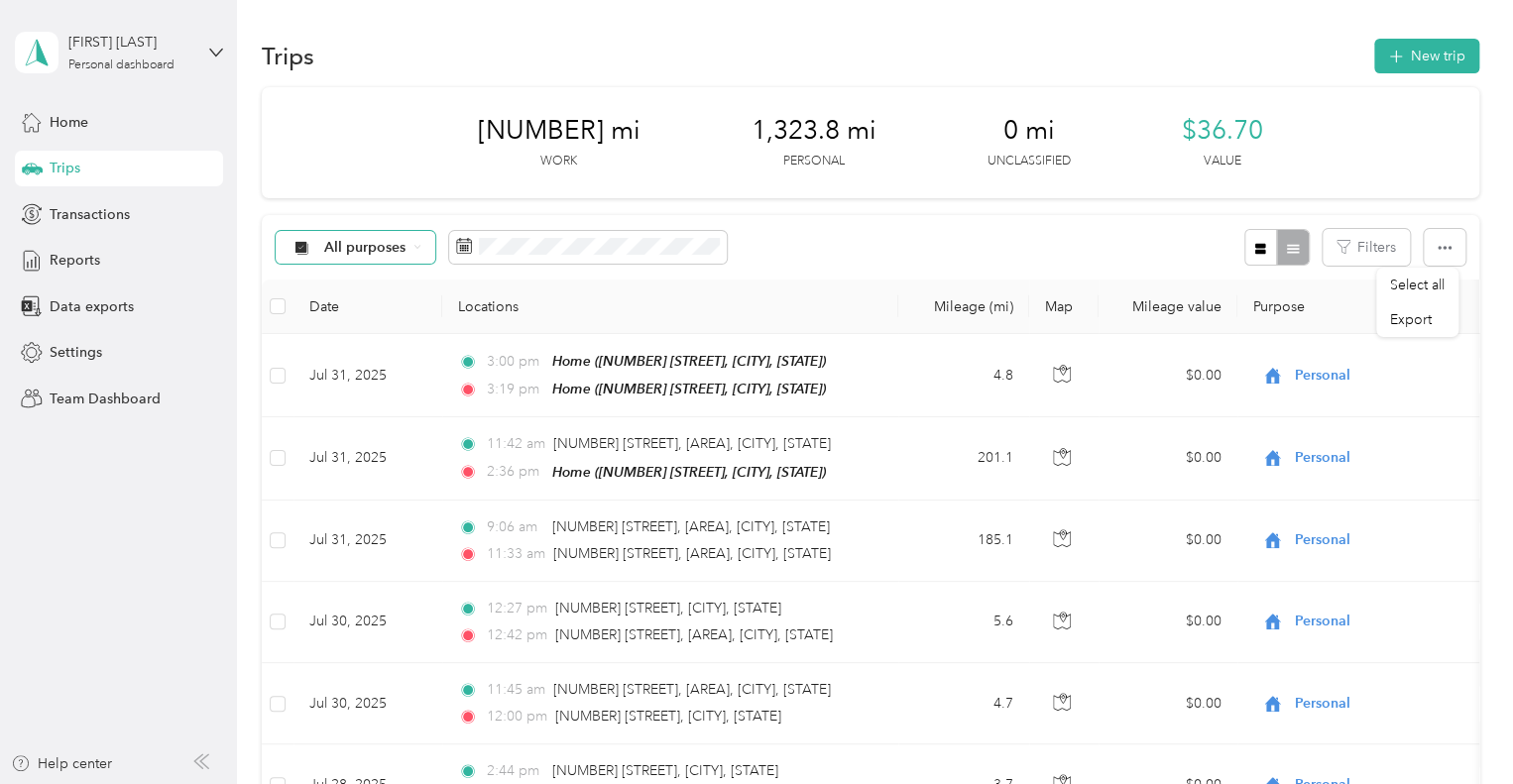 click on "All purposes" at bounding box center [365, 248] 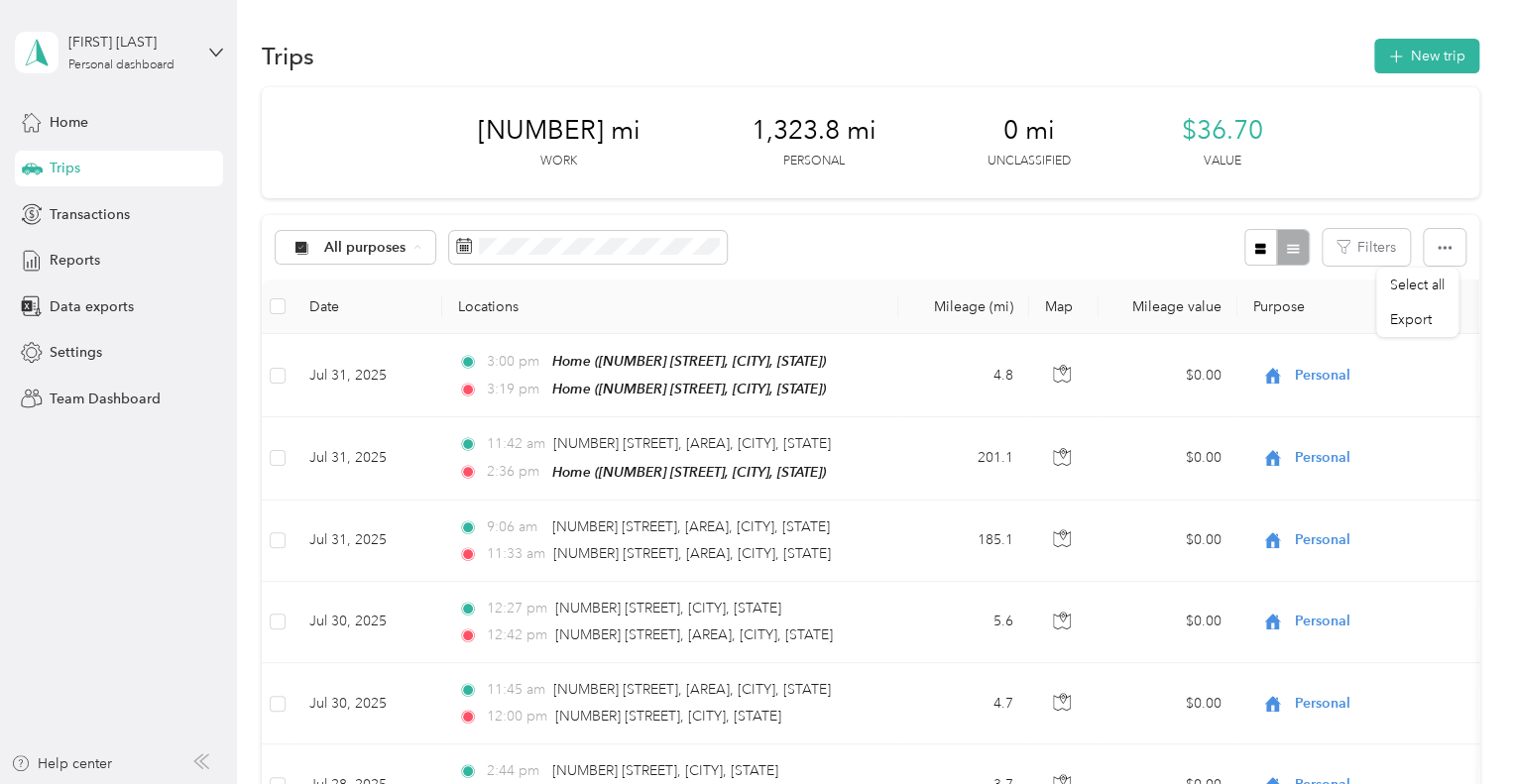 click on "Angels Foster Family Network" at bounding box center (421, 352) 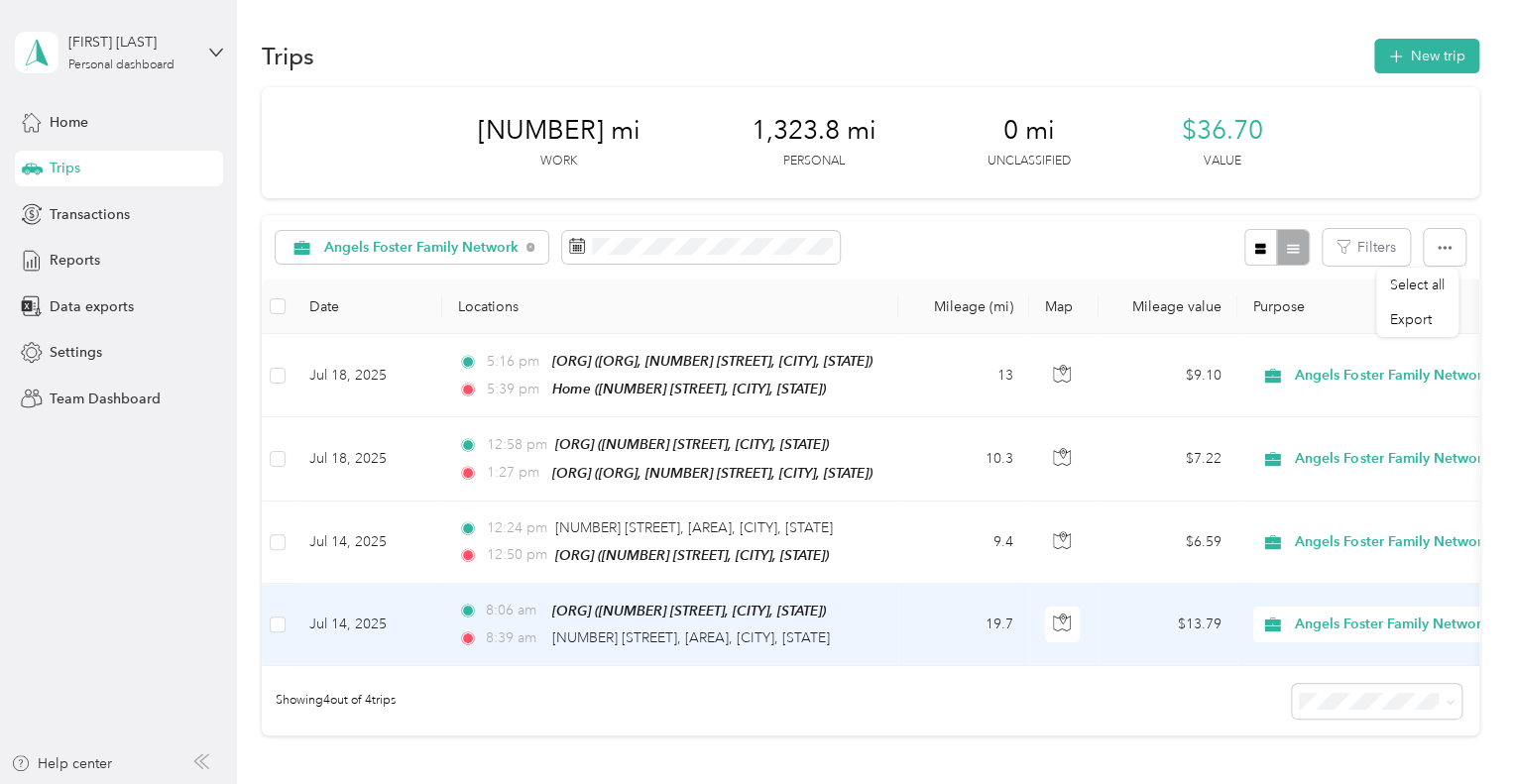 click on "Jul 14, 2025" at bounding box center [368, 624] 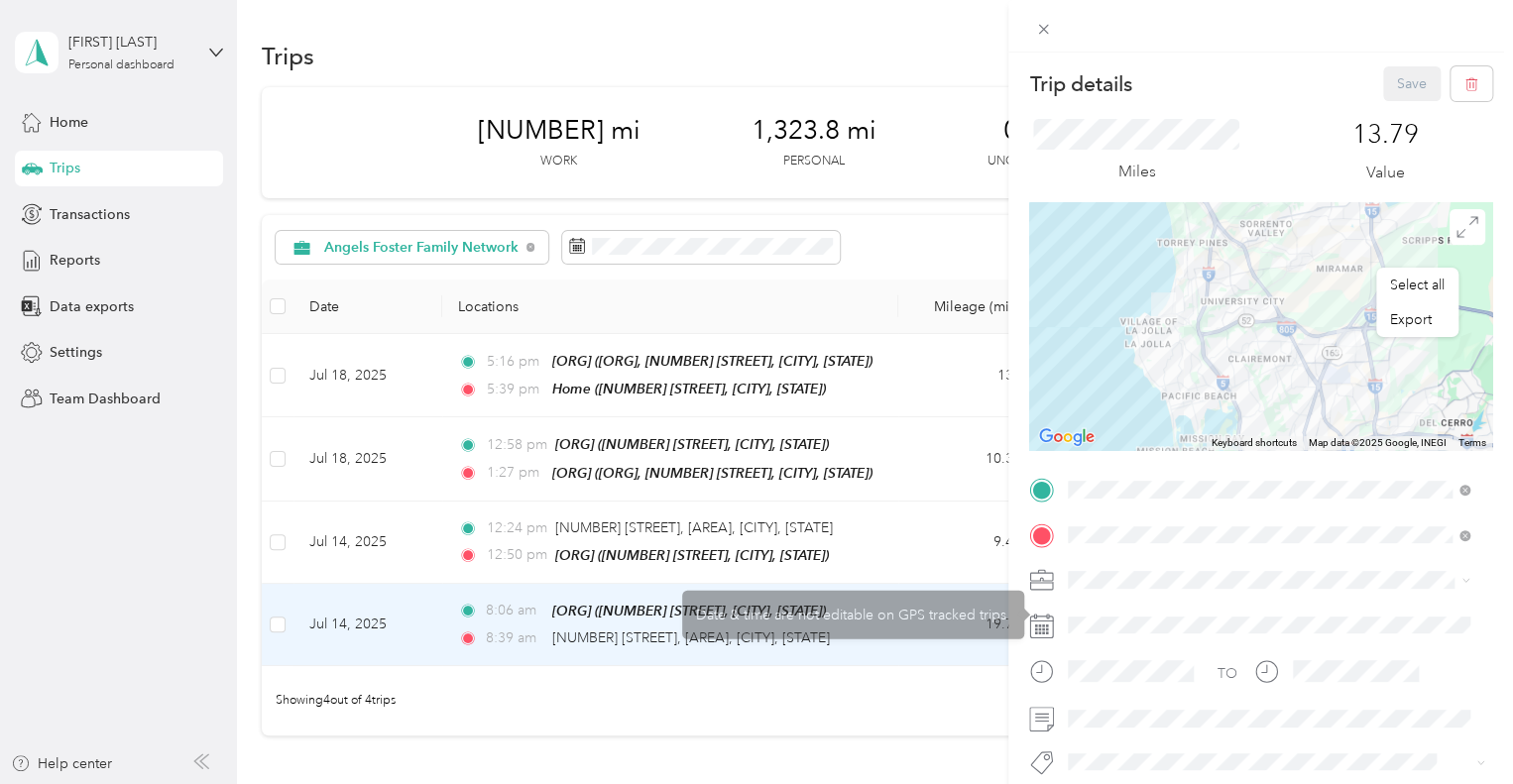 click on "TO Add photo" at bounding box center (1260, 713) 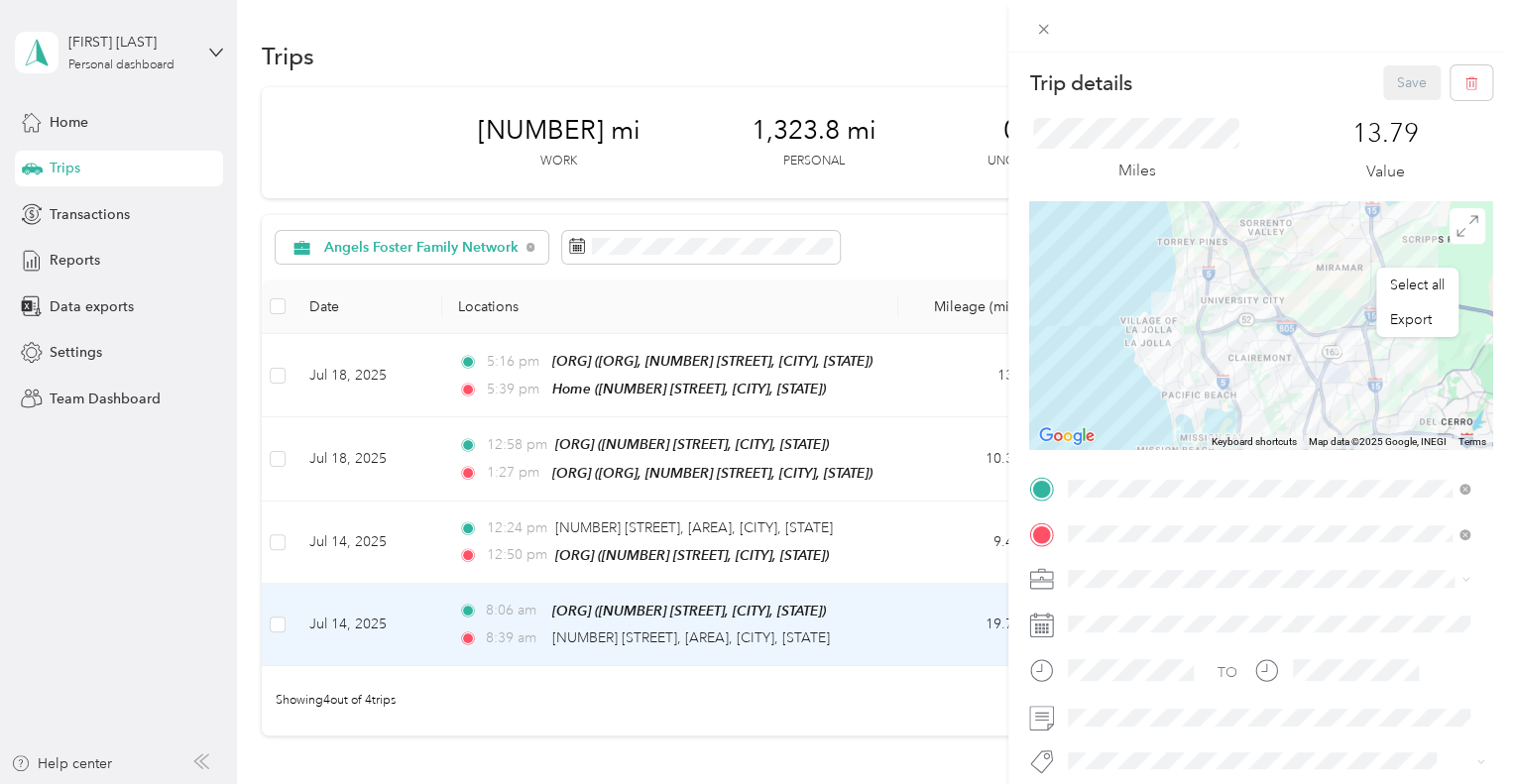 scroll, scrollTop: 0, scrollLeft: 0, axis: both 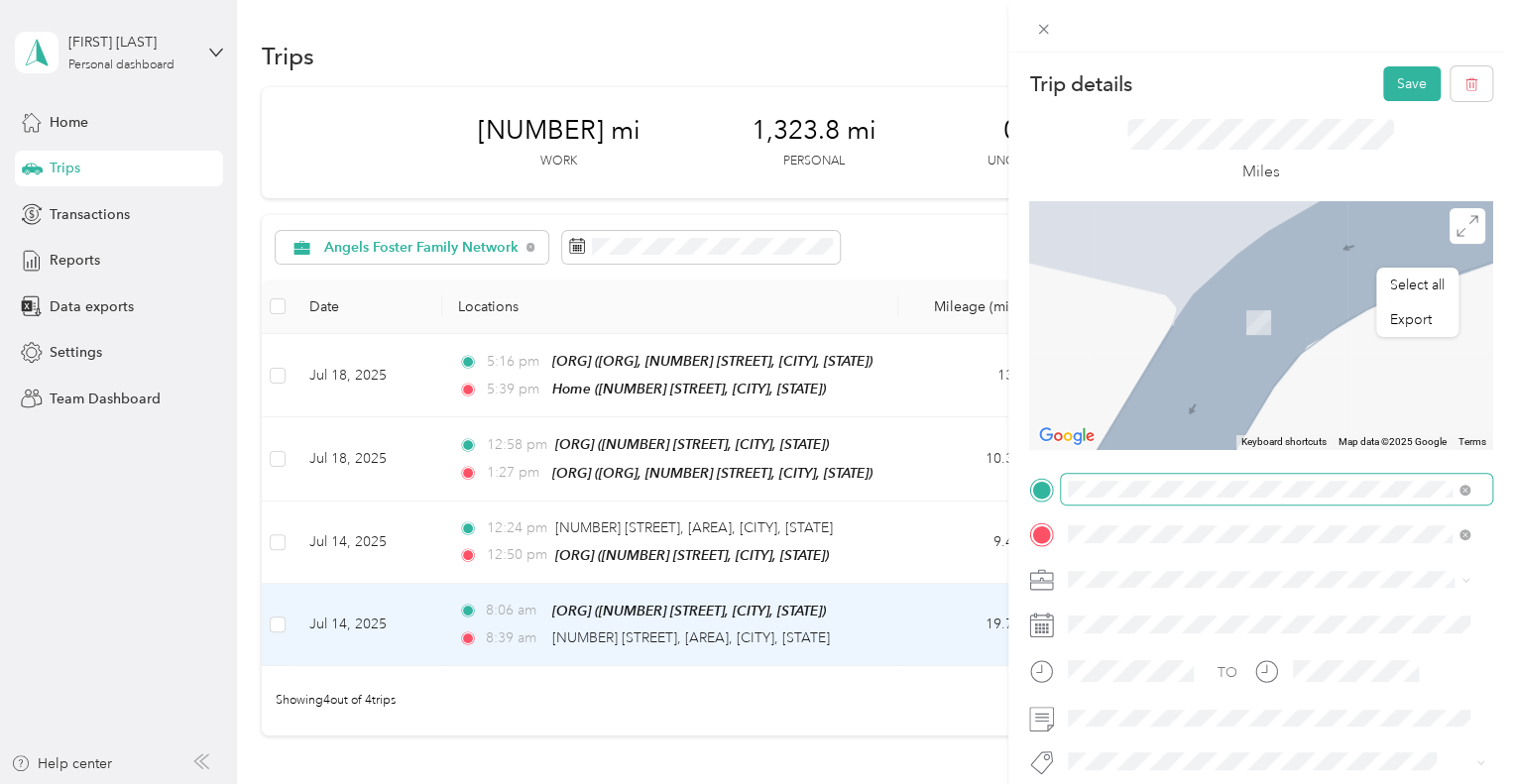 click on "[NUMBER] [STREET], [POSTAL_CODE], [CITY], [STATE], [COUNTRY]" at bounding box center (1278, 294) 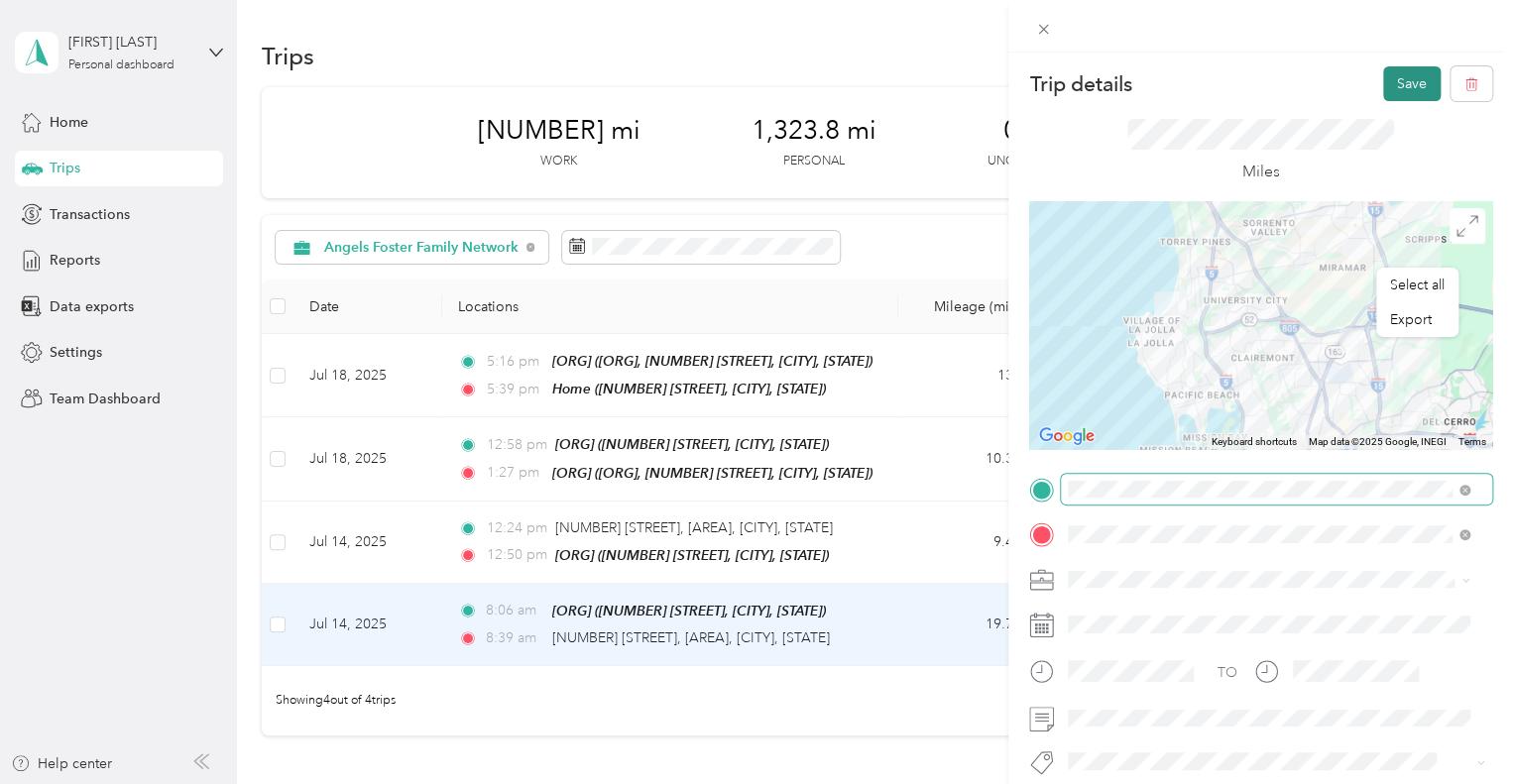 click on "Save" at bounding box center [1412, 83] 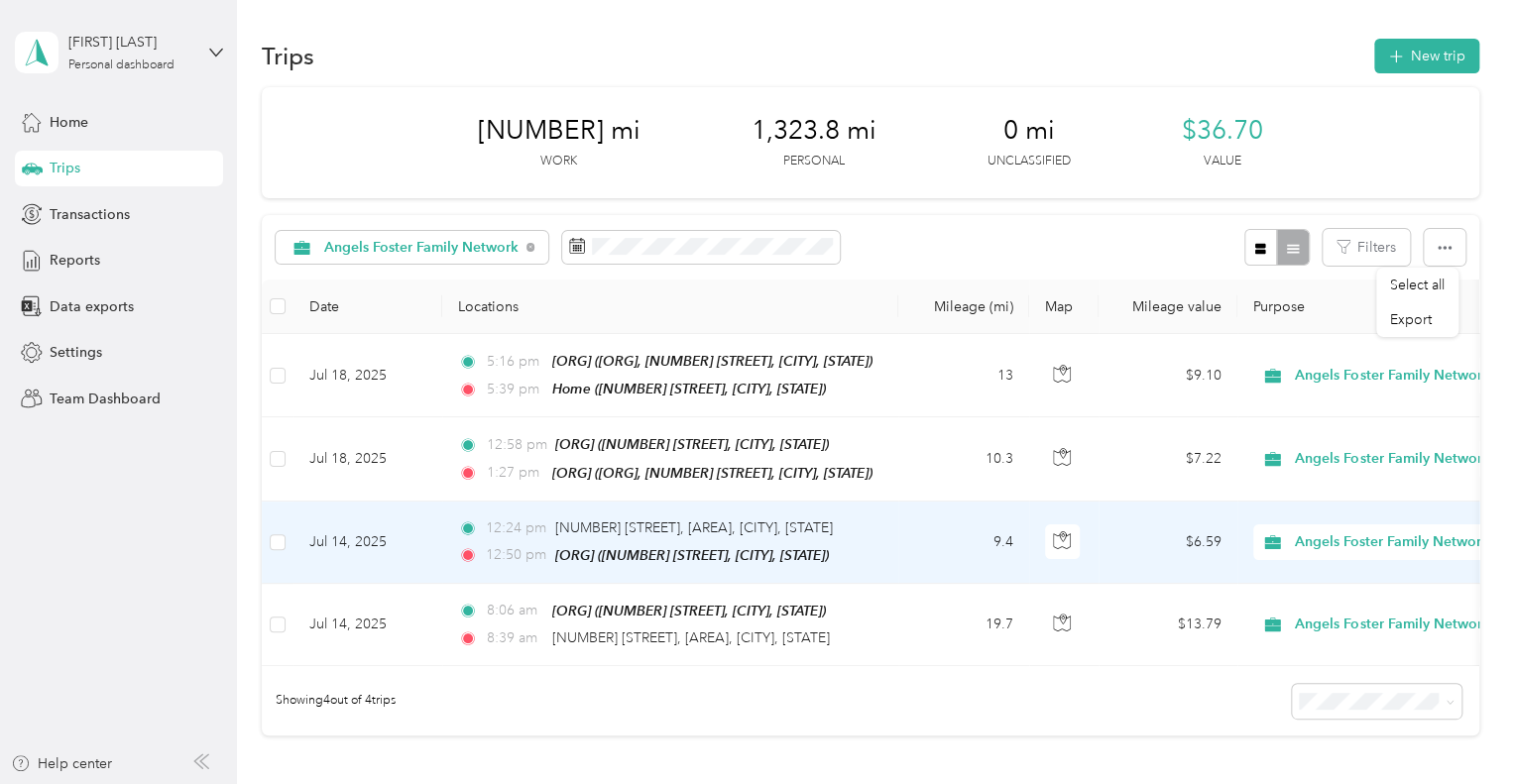 click on "Jul 14, 2025" at bounding box center [368, 542] 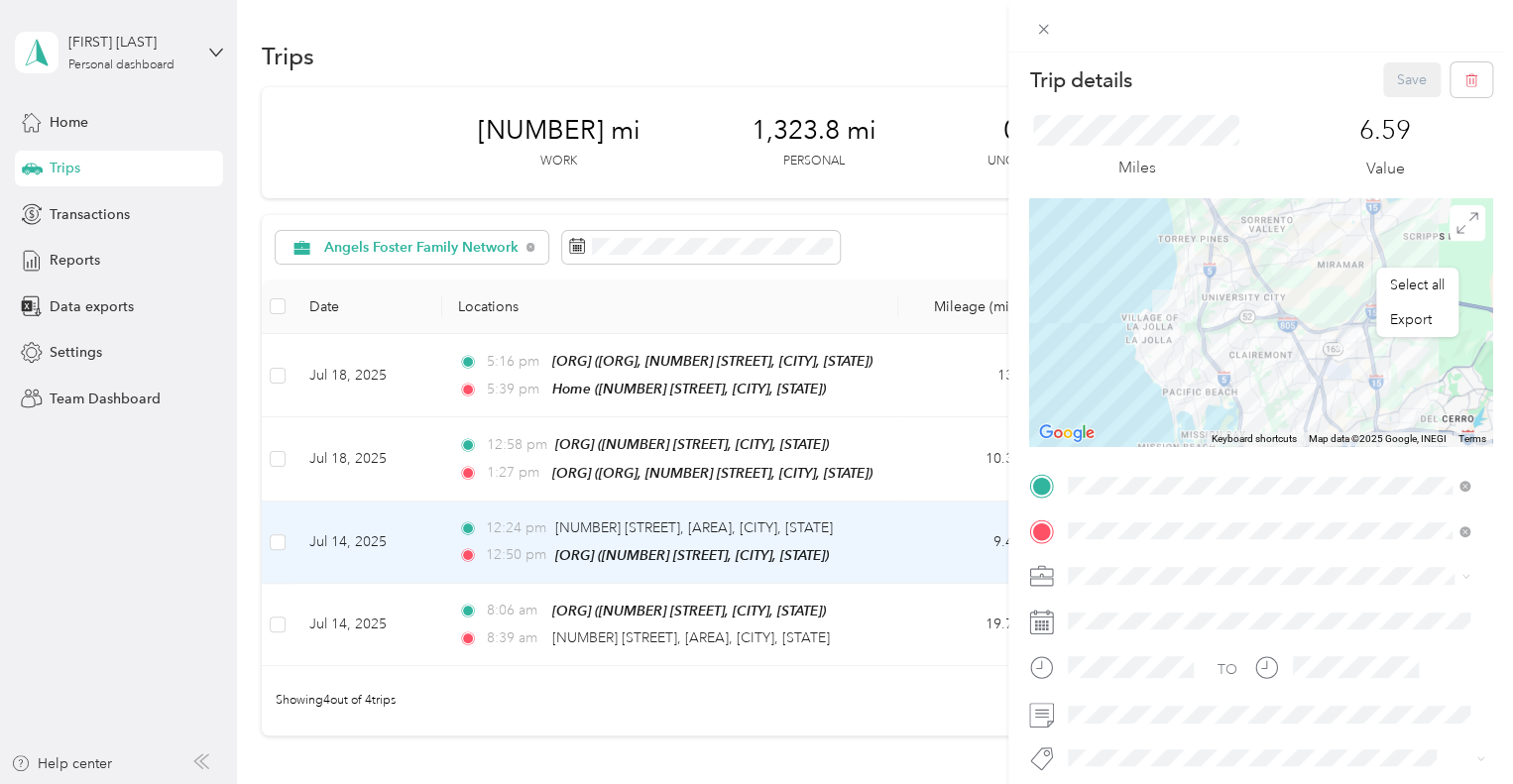 scroll, scrollTop: 0, scrollLeft: 0, axis: both 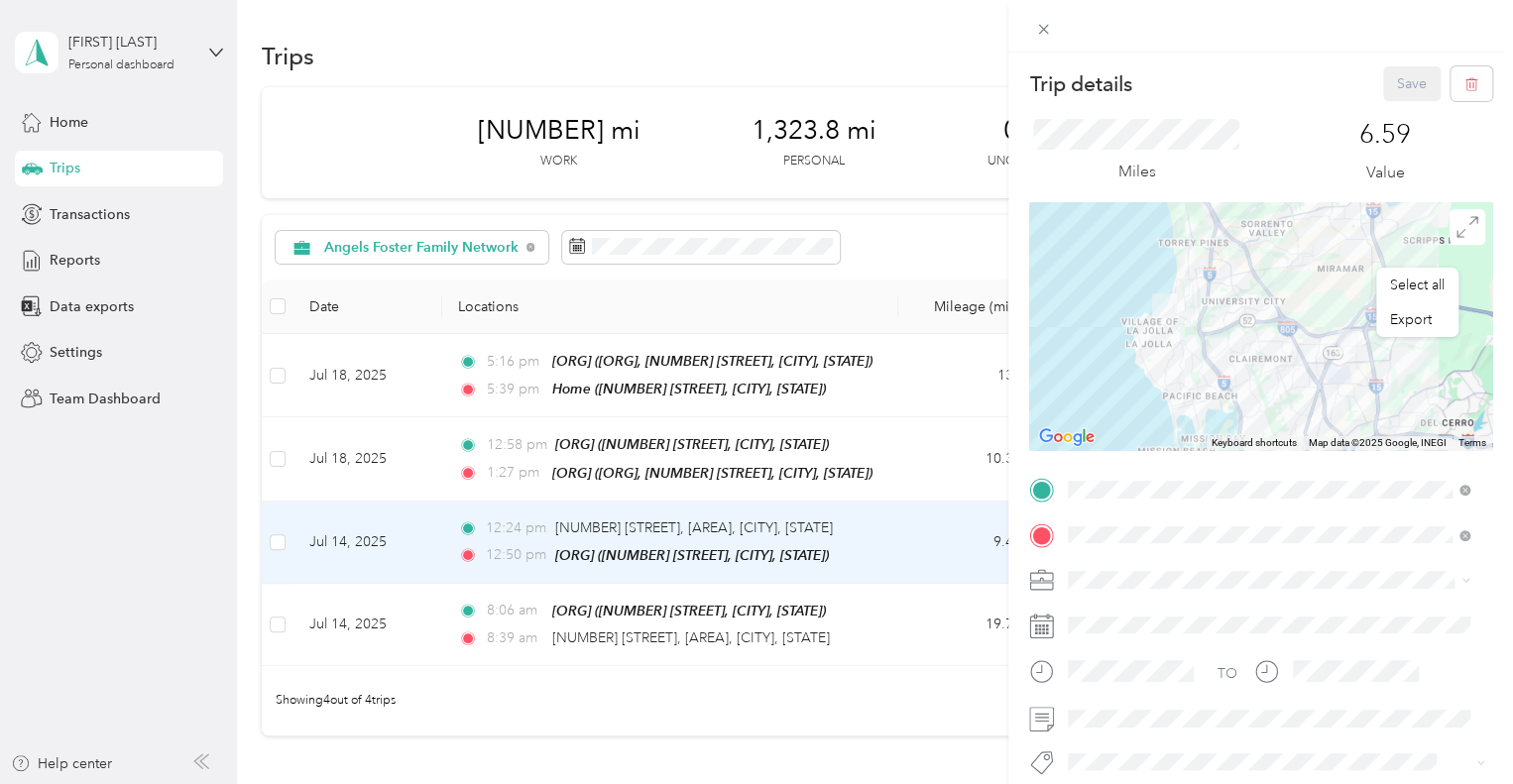 click on "Trip details Save This trip cannot be edited because it is either under review, approved, or paid. Contact your Team Manager to edit it. Miles [NUMBER] Value  To navigate the map with touch gestures double-tap and hold your finger on the map, then drag the map. ← Move left → Move right ↑ Move up ↓ Move down + Zoom in - Zoom out Home Jump left by 75% End Jump right by 75% Page Up Jump up by 75% Page Down Jump down by 75% Keyboard shortcuts Map Data Map data ©2025 Google, INEGI Map data ©2025 Google, INEGI 5 km  Click to toggle between metric and imperial units Terms Report a map error TO Add photo" at bounding box center (756, 392) 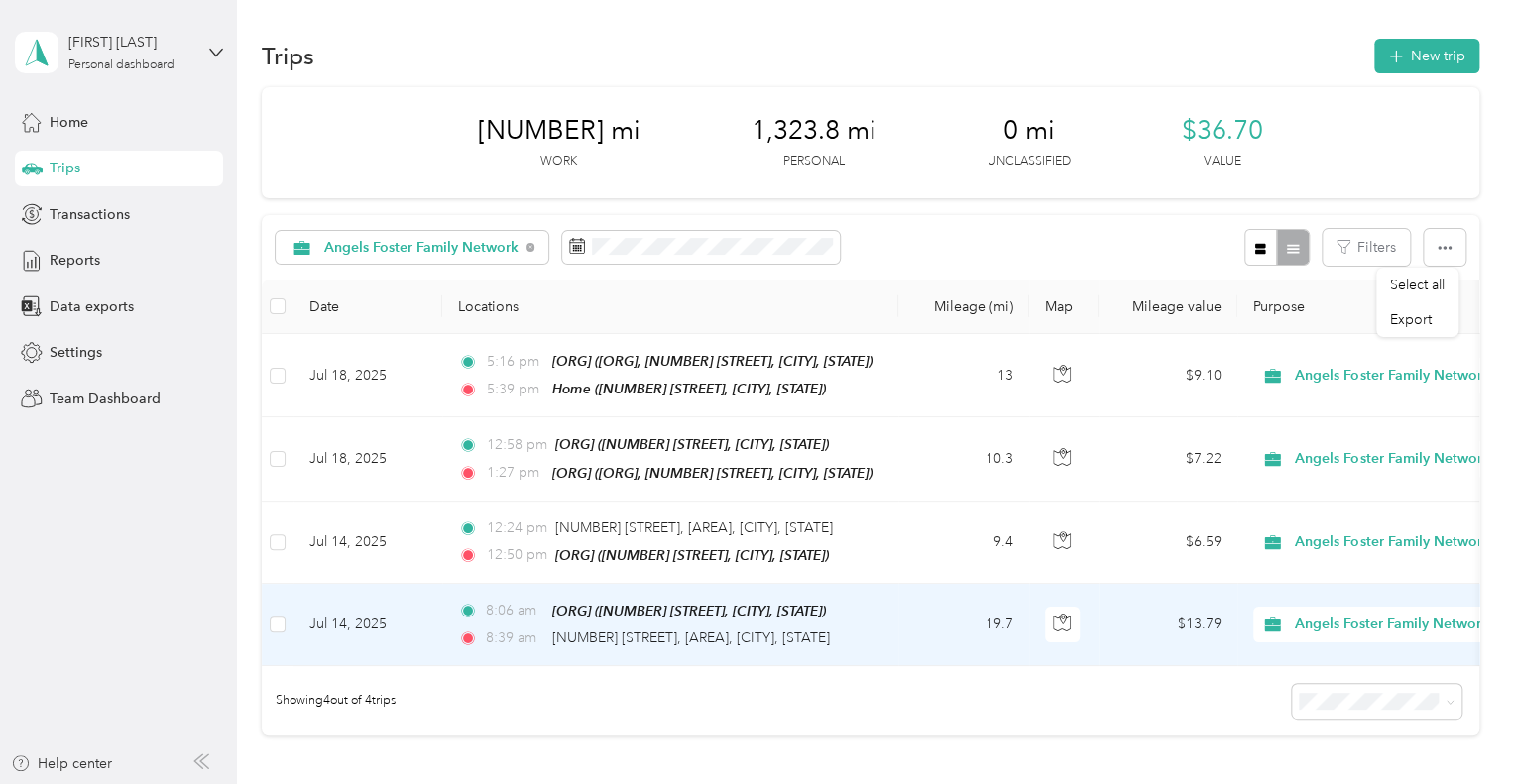 click on "[ORG] ([NUMBER] [STREET], [CITY], [STATE])" at bounding box center (689, 611) 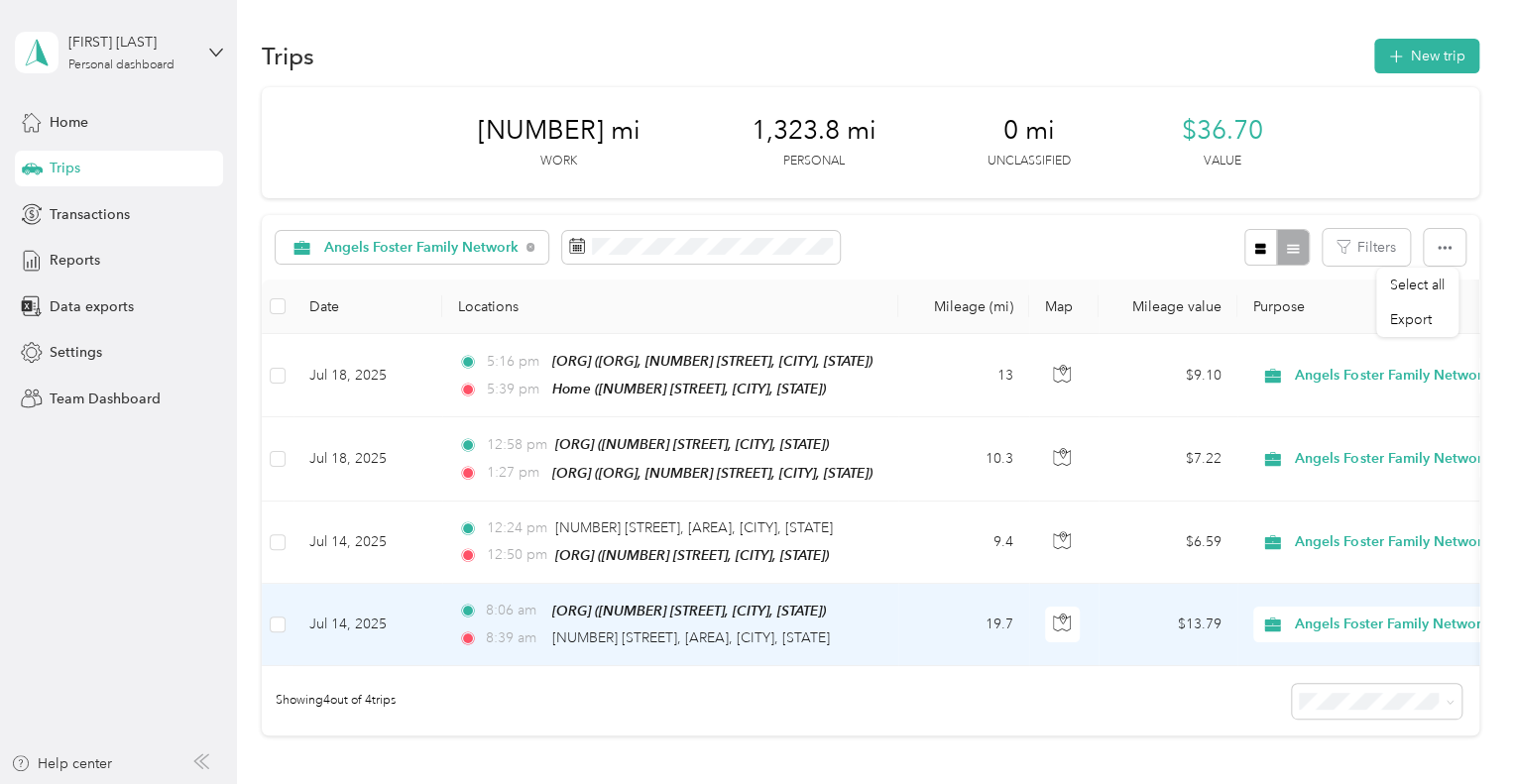 click on "Jul 14, 2025" at bounding box center [368, 624] 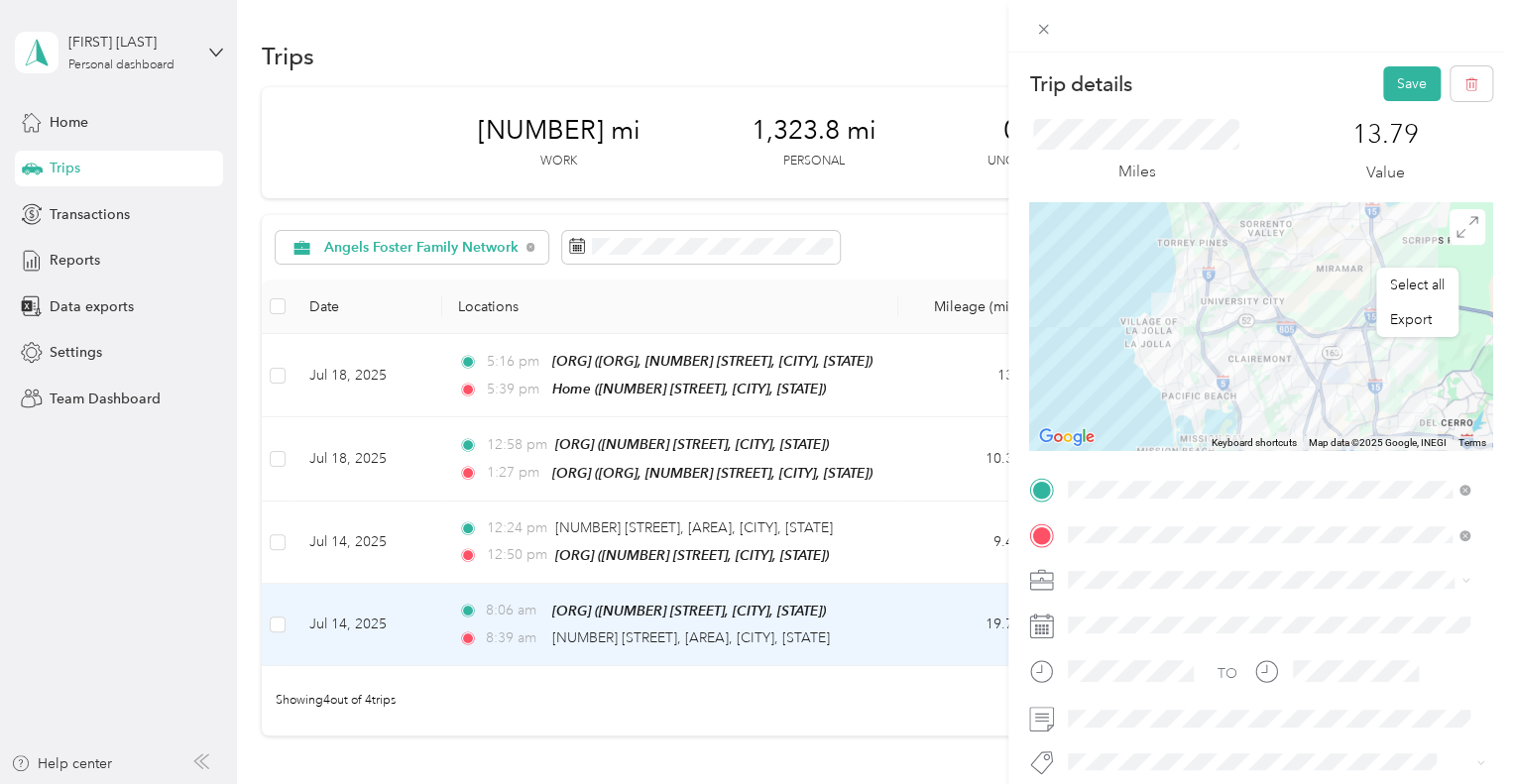 click on "[NUMBER] [STREET], [POSTAL_CODE], [CITY], [STATE], [COUNTRY]" at bounding box center (1278, 288) 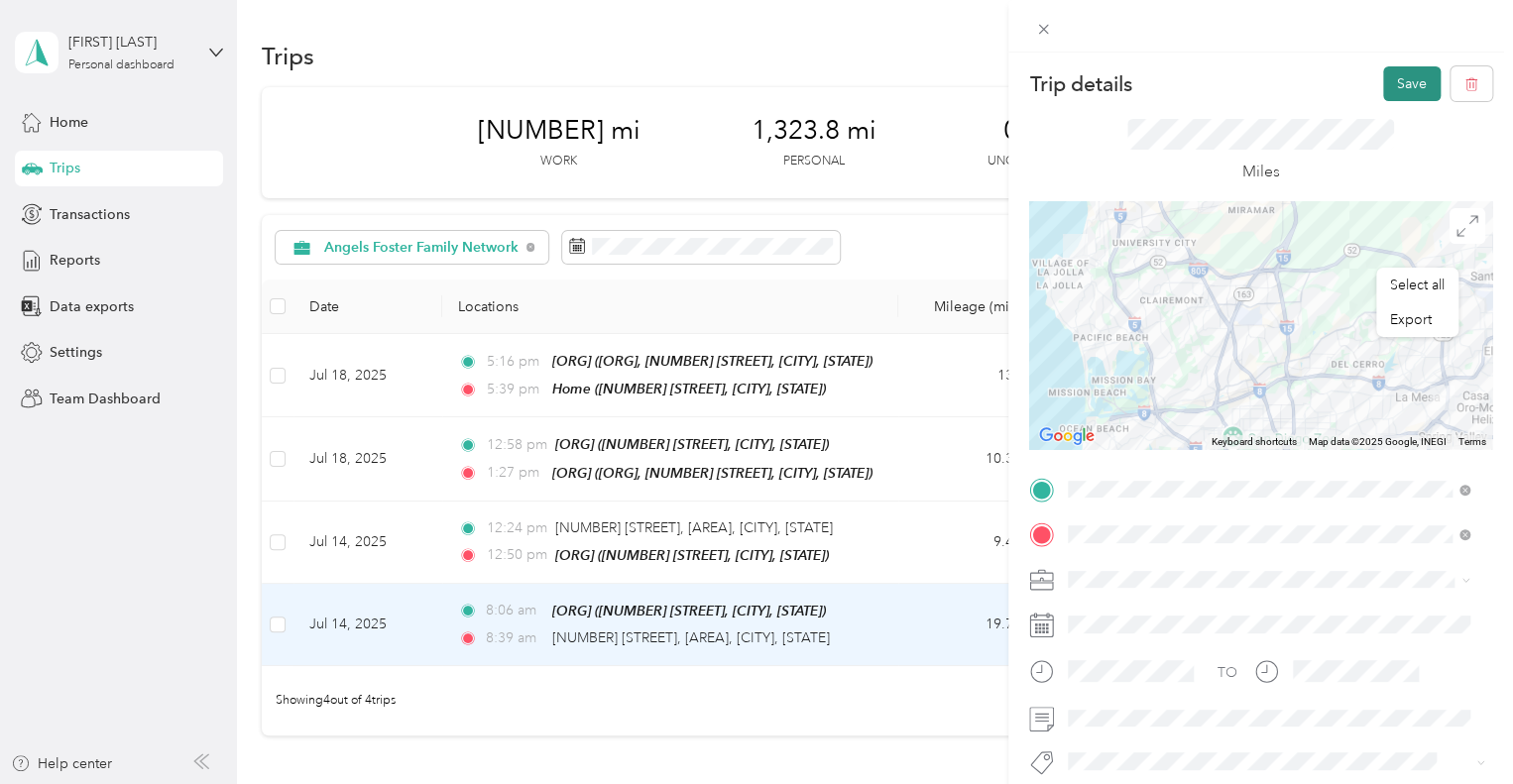 click on "Save" at bounding box center (1412, 83) 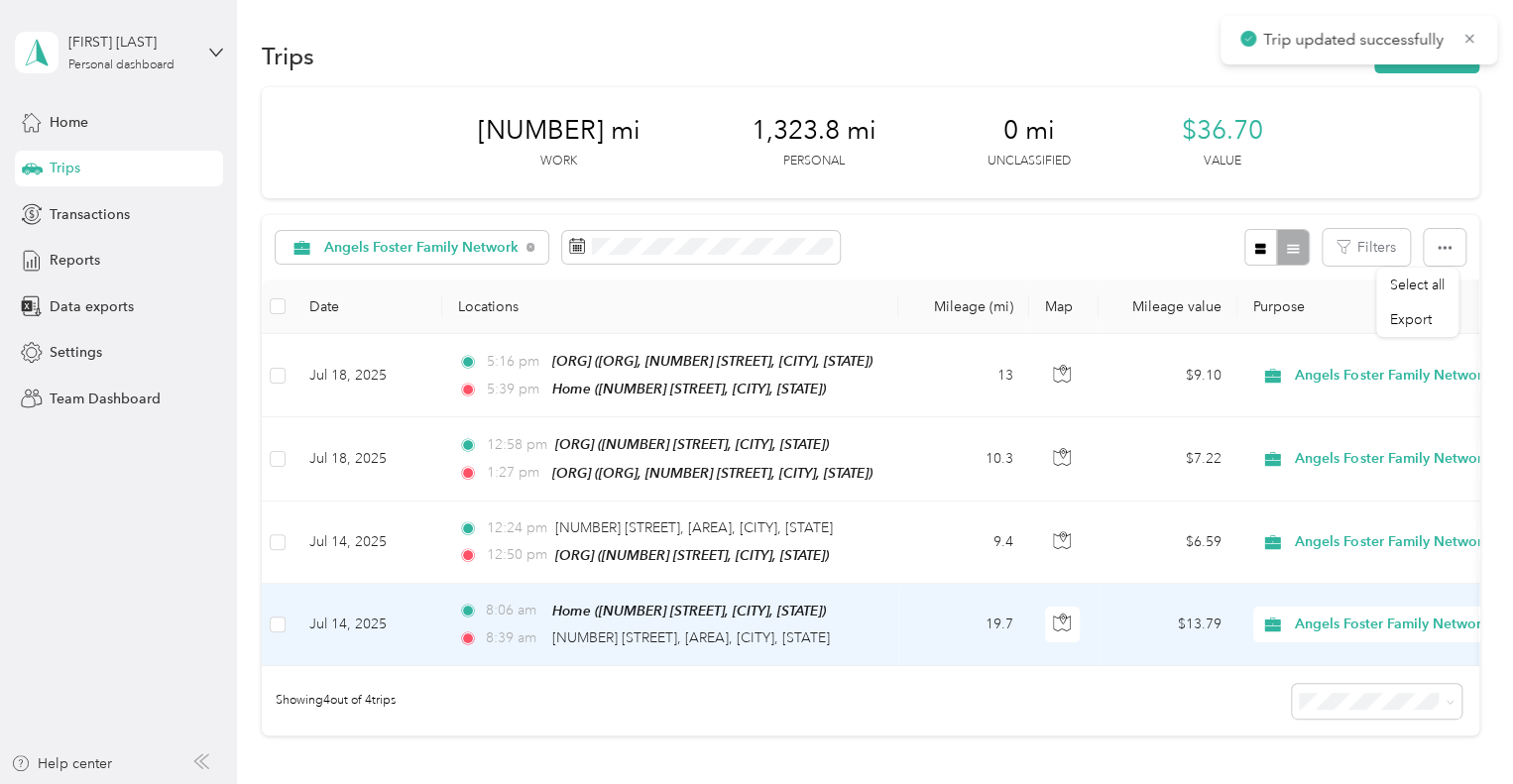 click on "Home ([NUMBER] [STREET], [CITY], [STATE])" at bounding box center [689, 611] 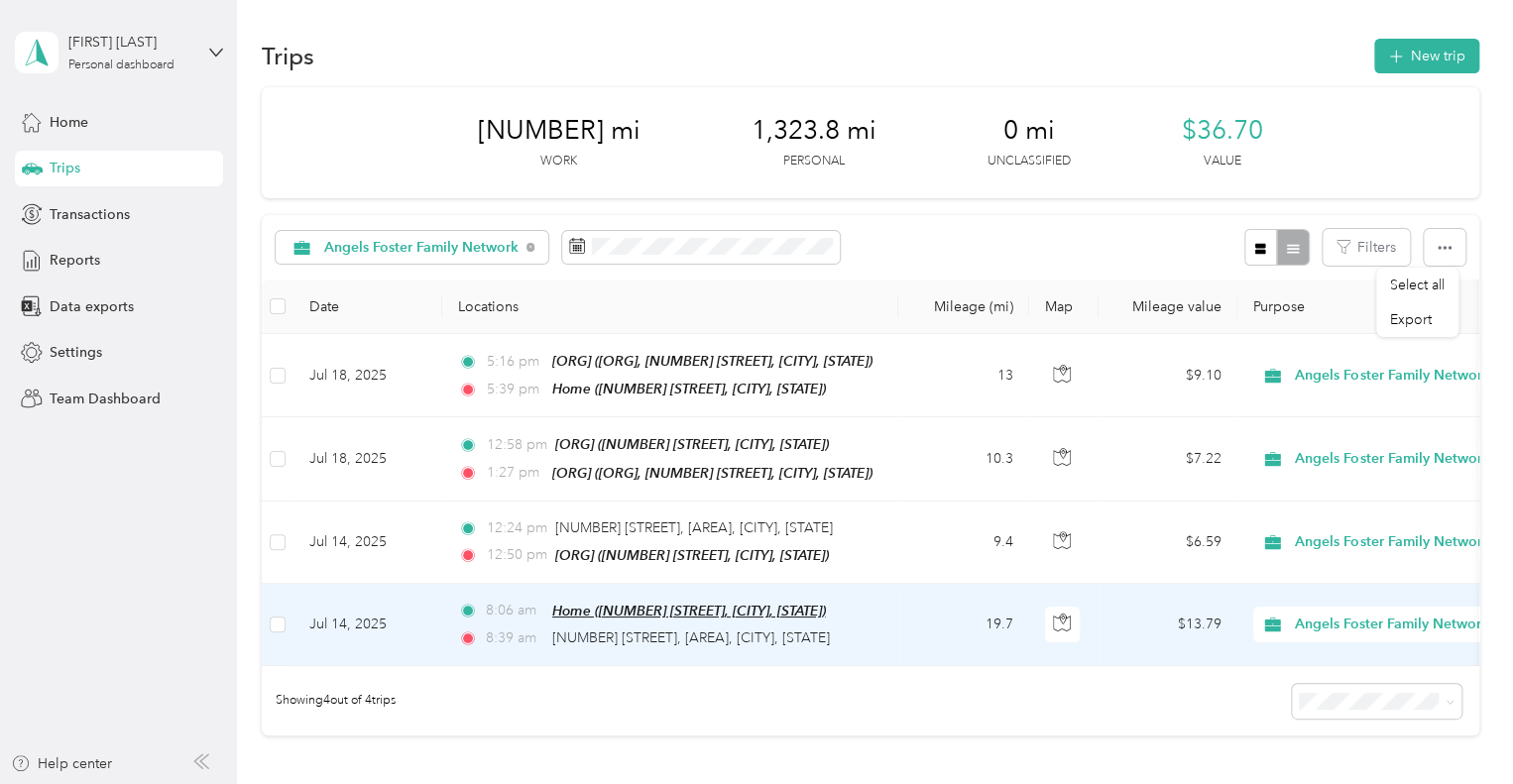 click on "Home ([NUMBER] [STREET], [CITY], [STATE])" at bounding box center [689, 611] 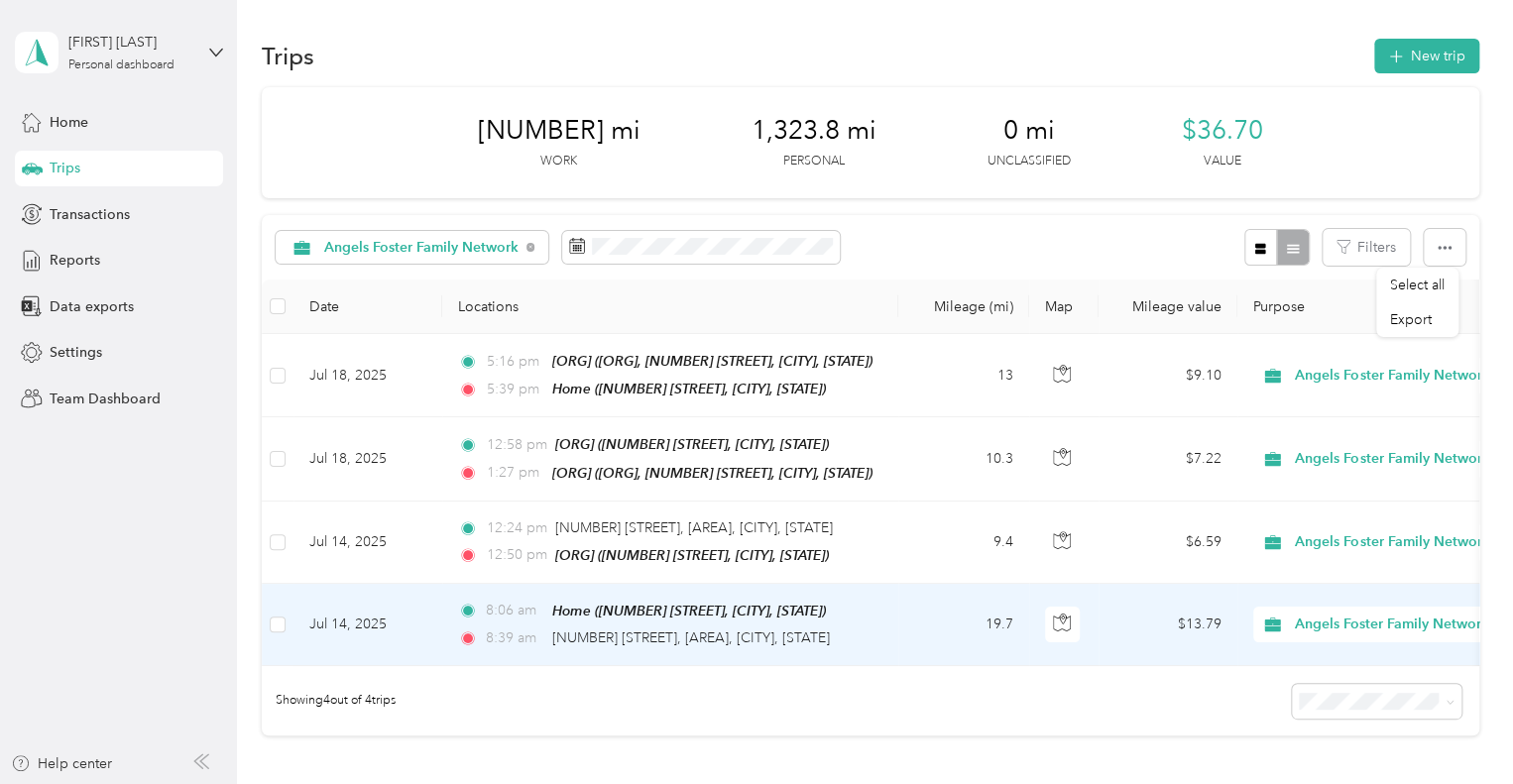 click on "Jul 14, 2025" at bounding box center (368, 624) 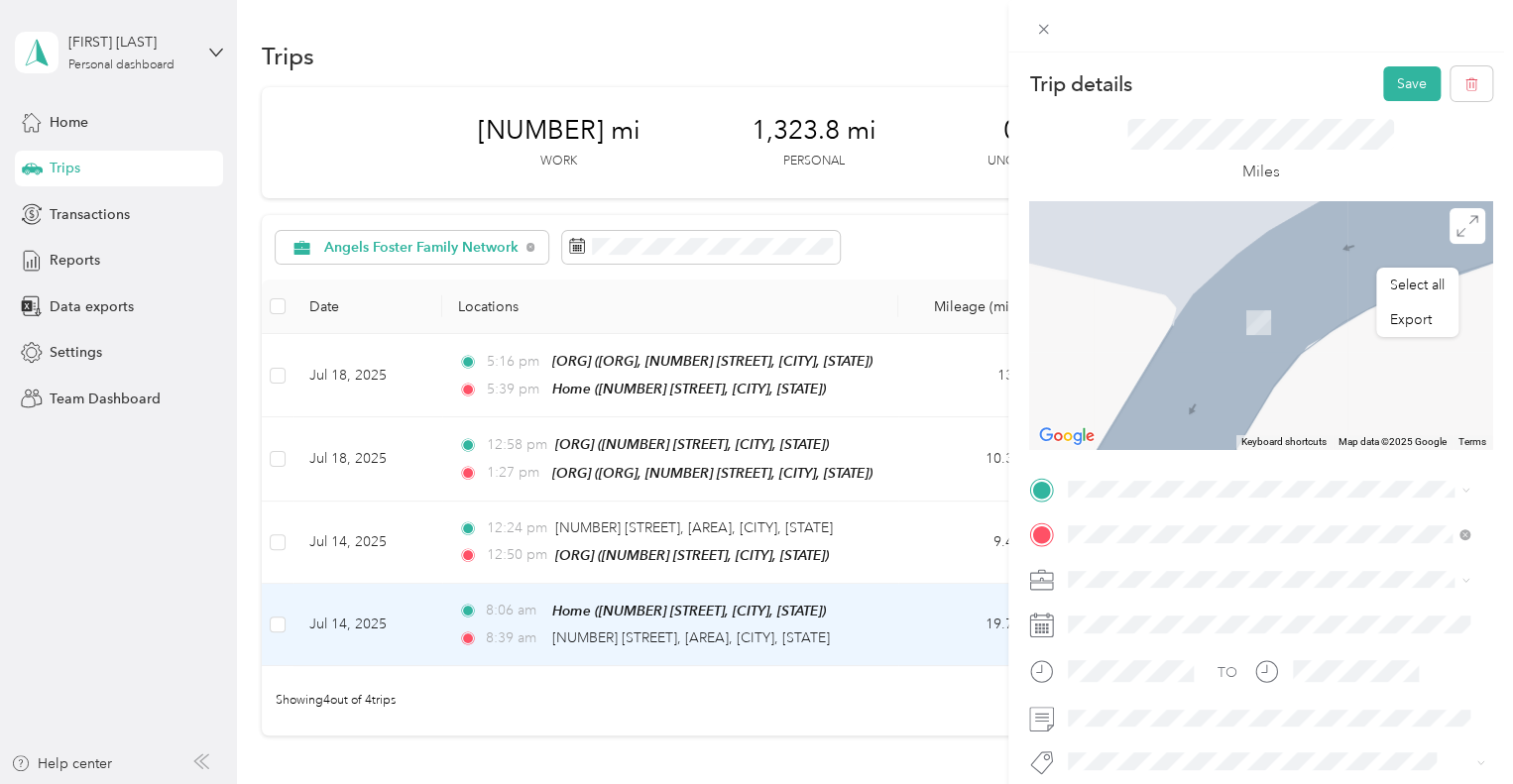 click on "TEAM [ORG] [NUMBER] [STREET], [POSTAL_CODE], [CITY], [STATE], [COUNTRY]" at bounding box center [1284, 274] 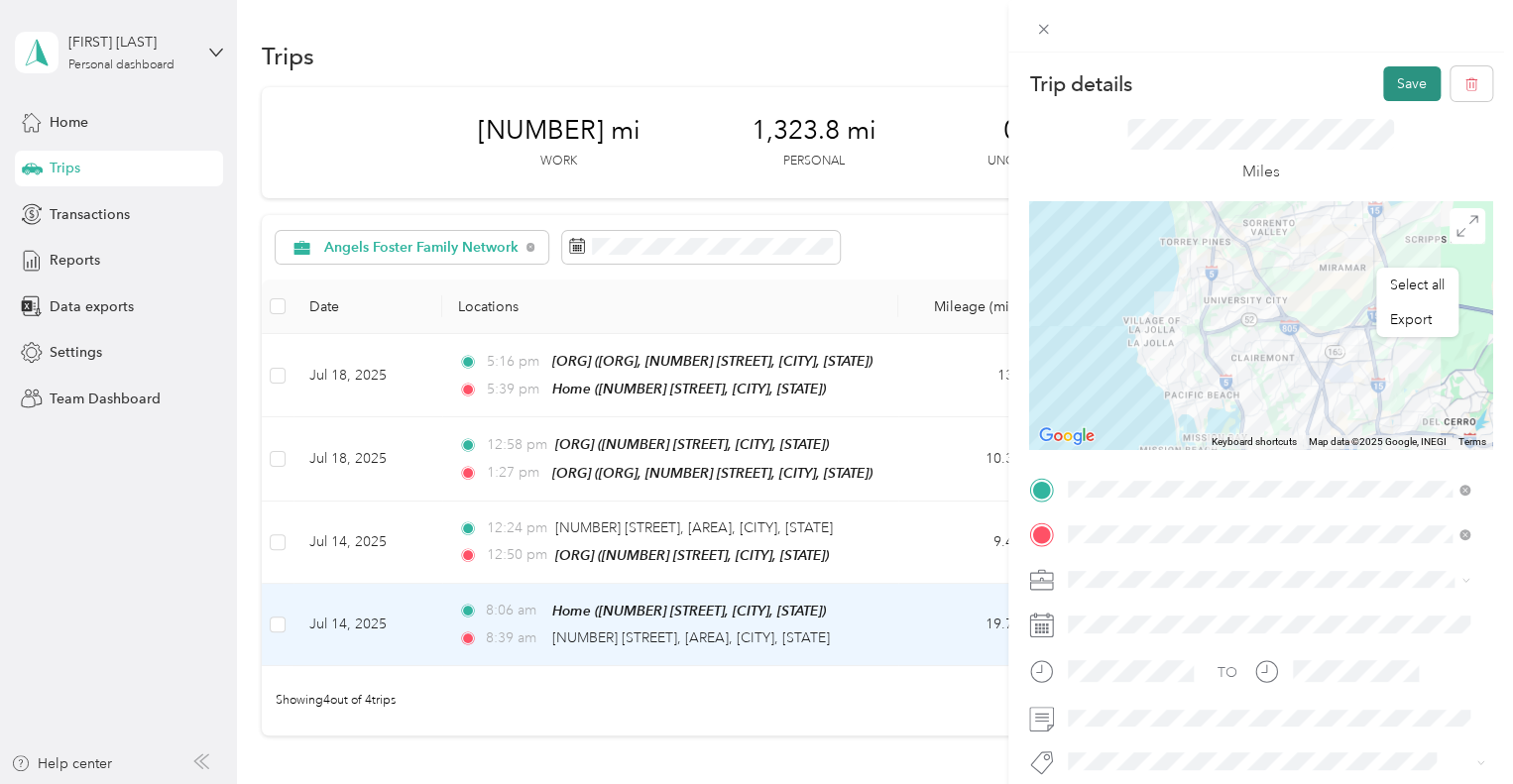 click on "Save" at bounding box center [1412, 83] 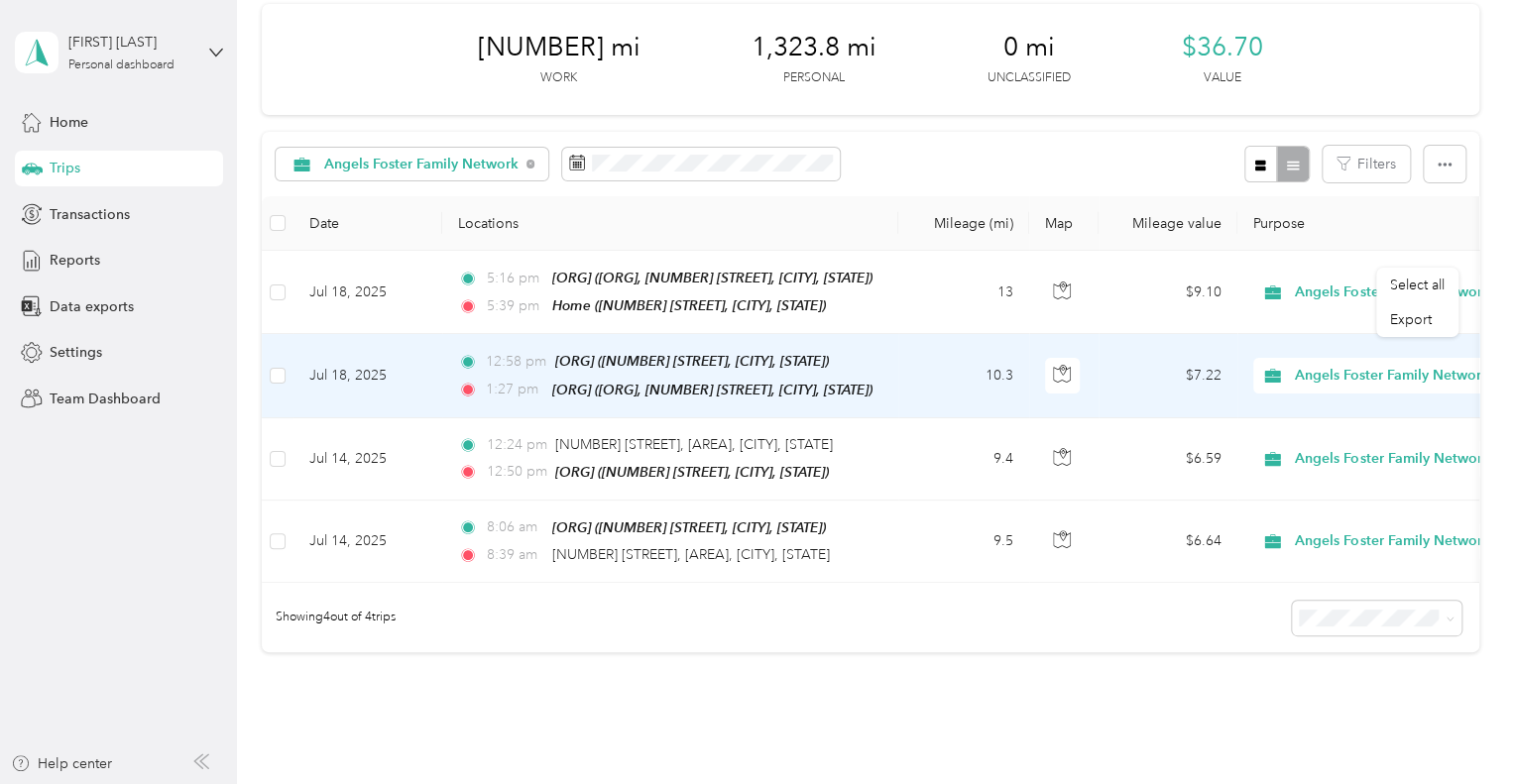 scroll, scrollTop: 0, scrollLeft: 0, axis: both 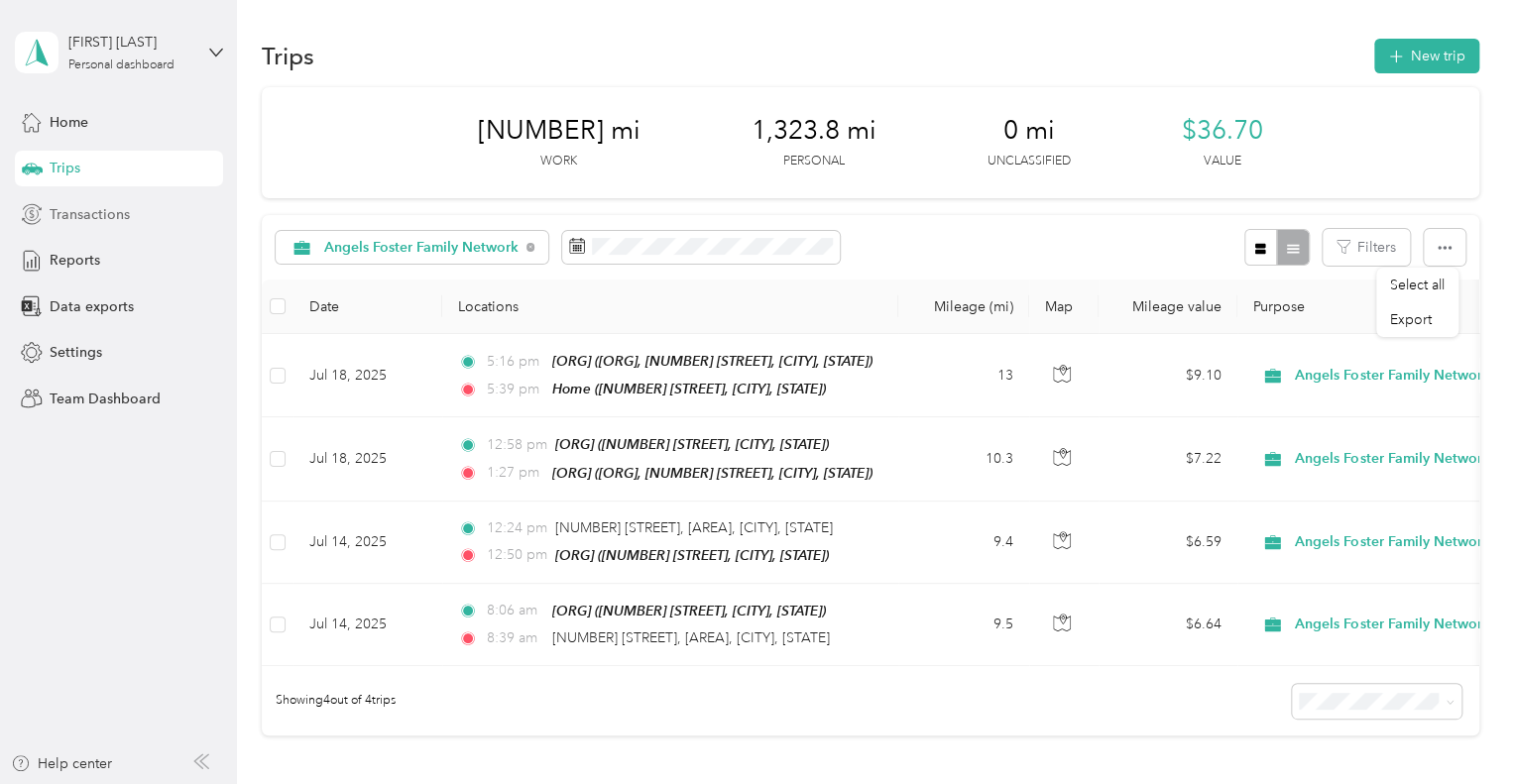 click on "Transactions" at bounding box center (89, 214) 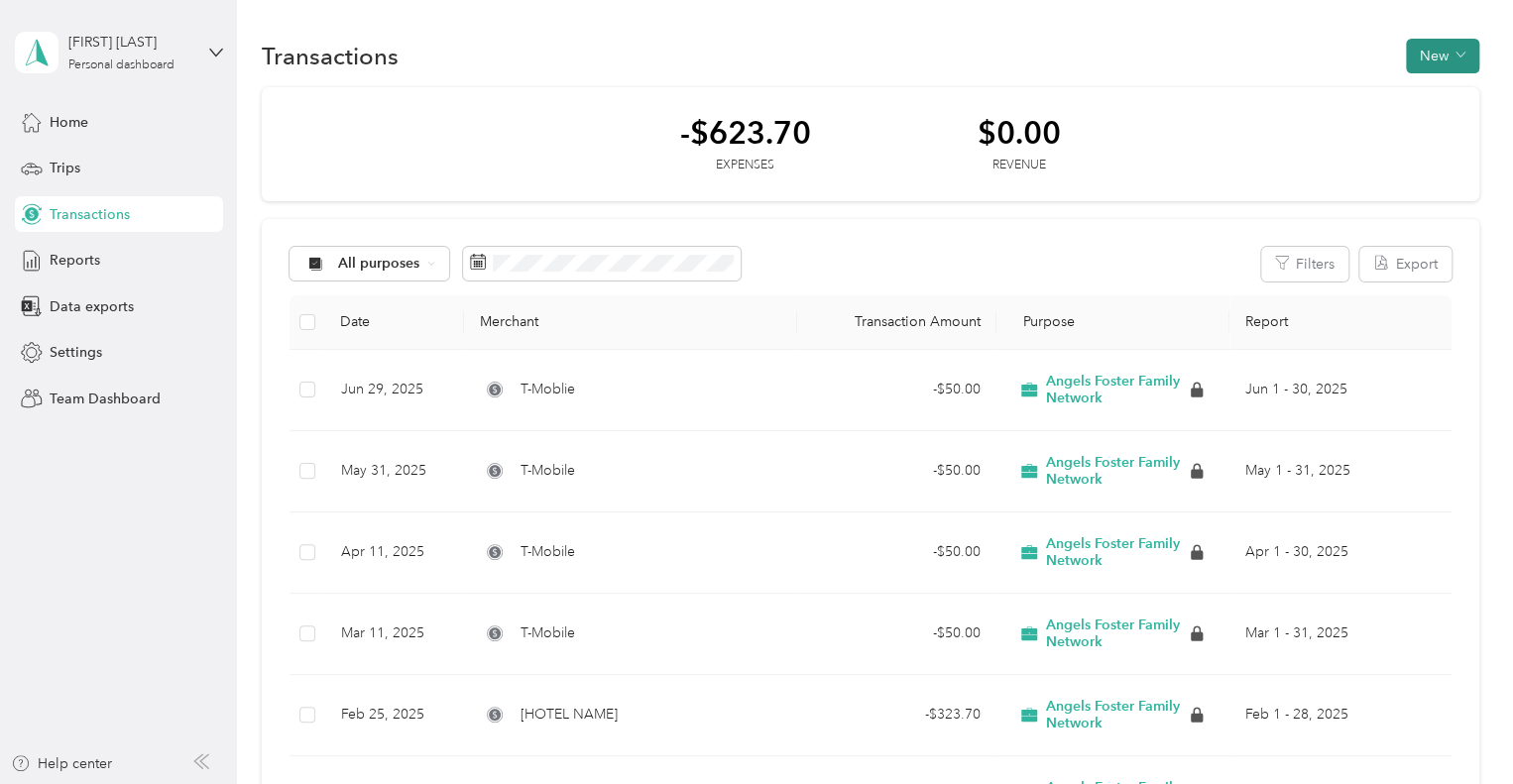 click on "New" at bounding box center (1443, 56) 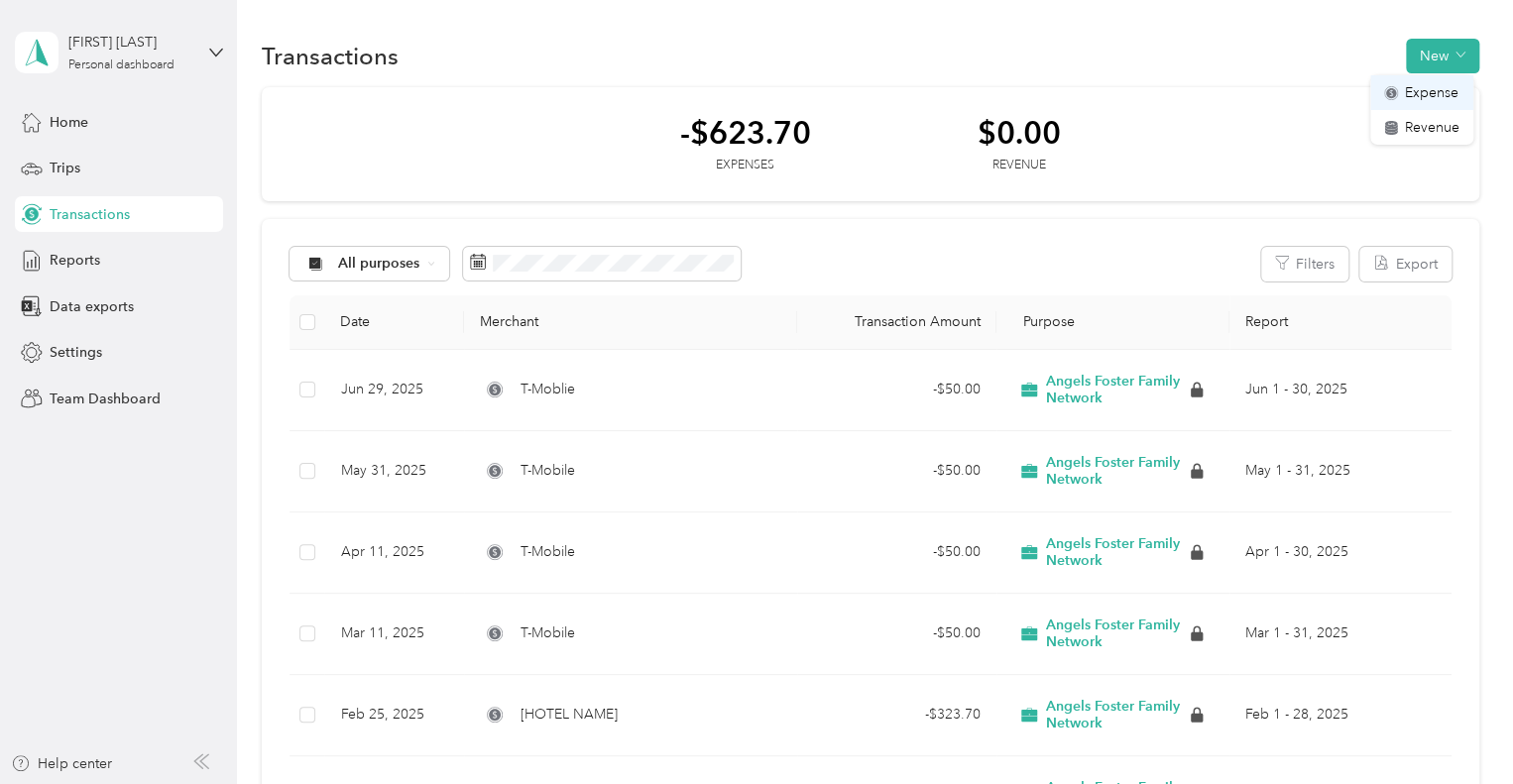 click on "Expense" at bounding box center [1432, 92] 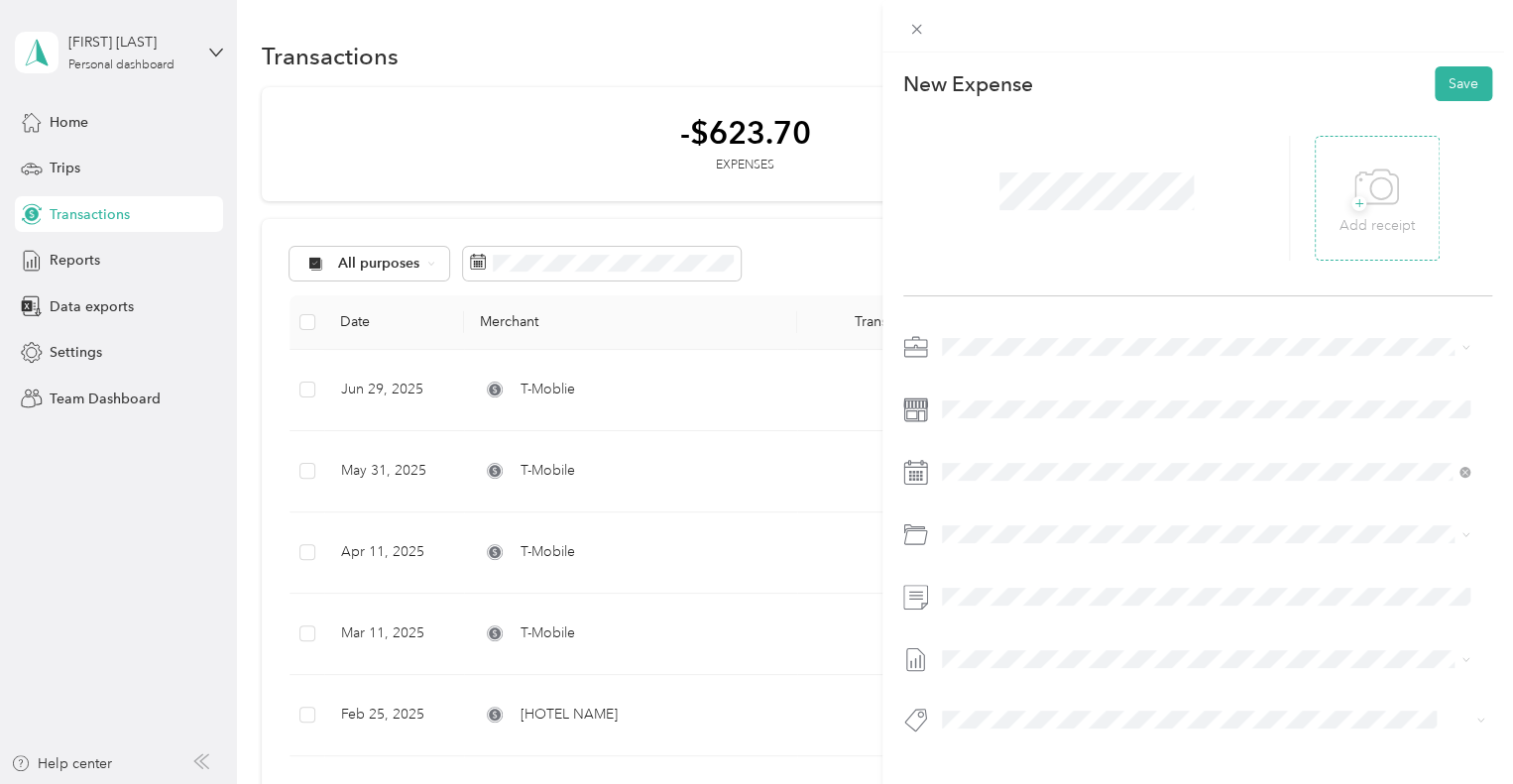 click on "+" at bounding box center (1358, 203) 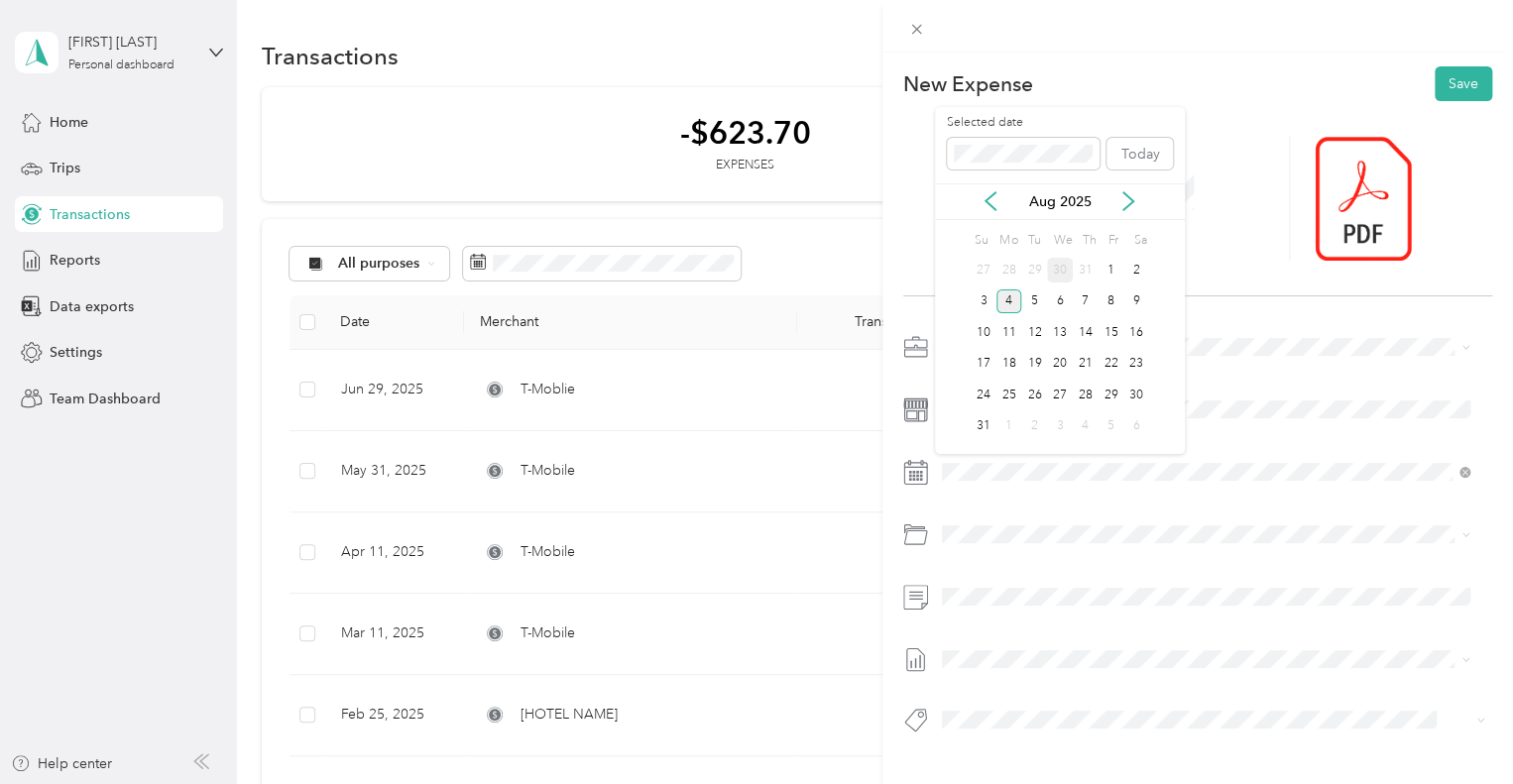 click on "30" at bounding box center (1060, 270) 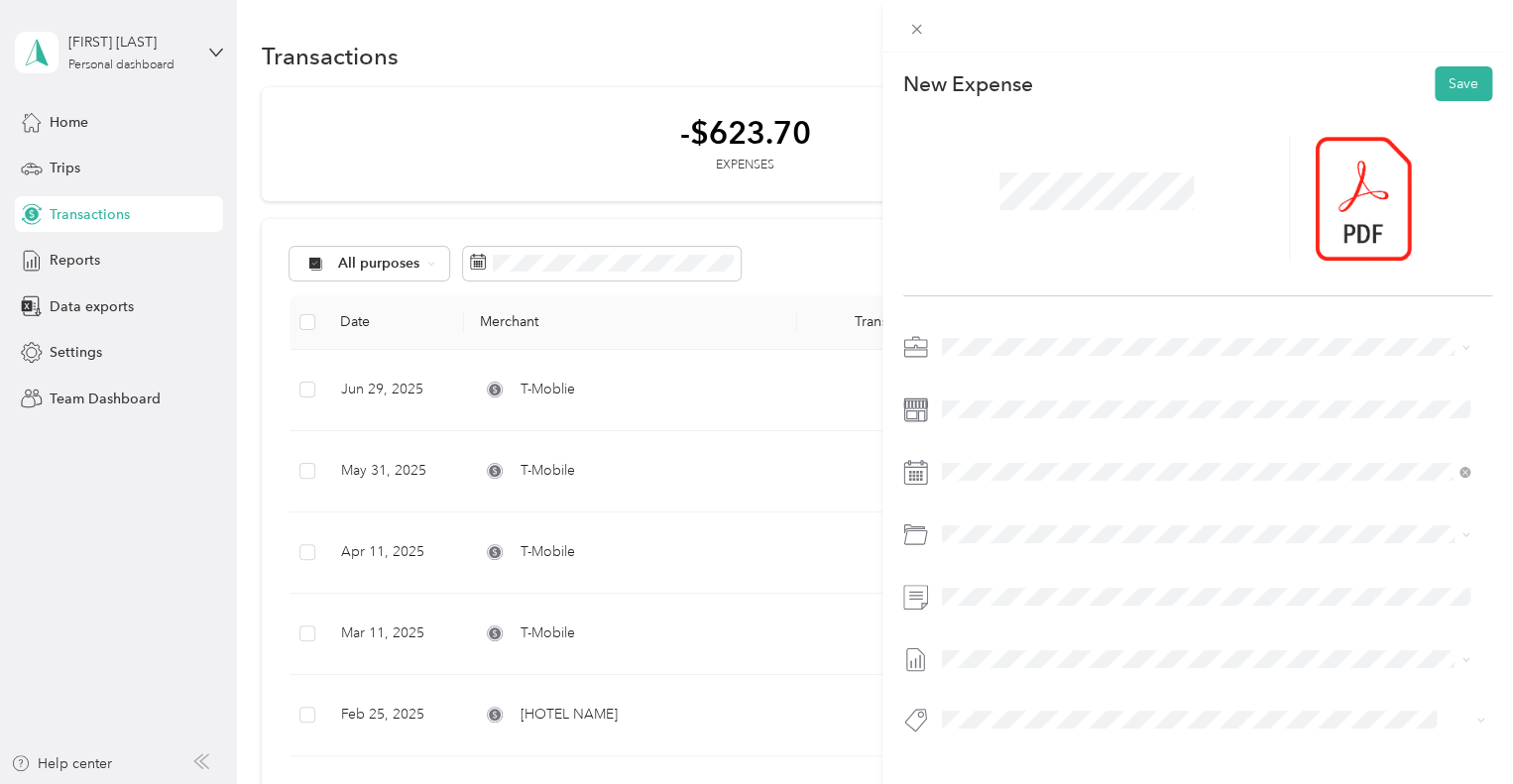 click on "81310 Cell Phones (stipend & Sideline)" at bounding box center (1228, 365) 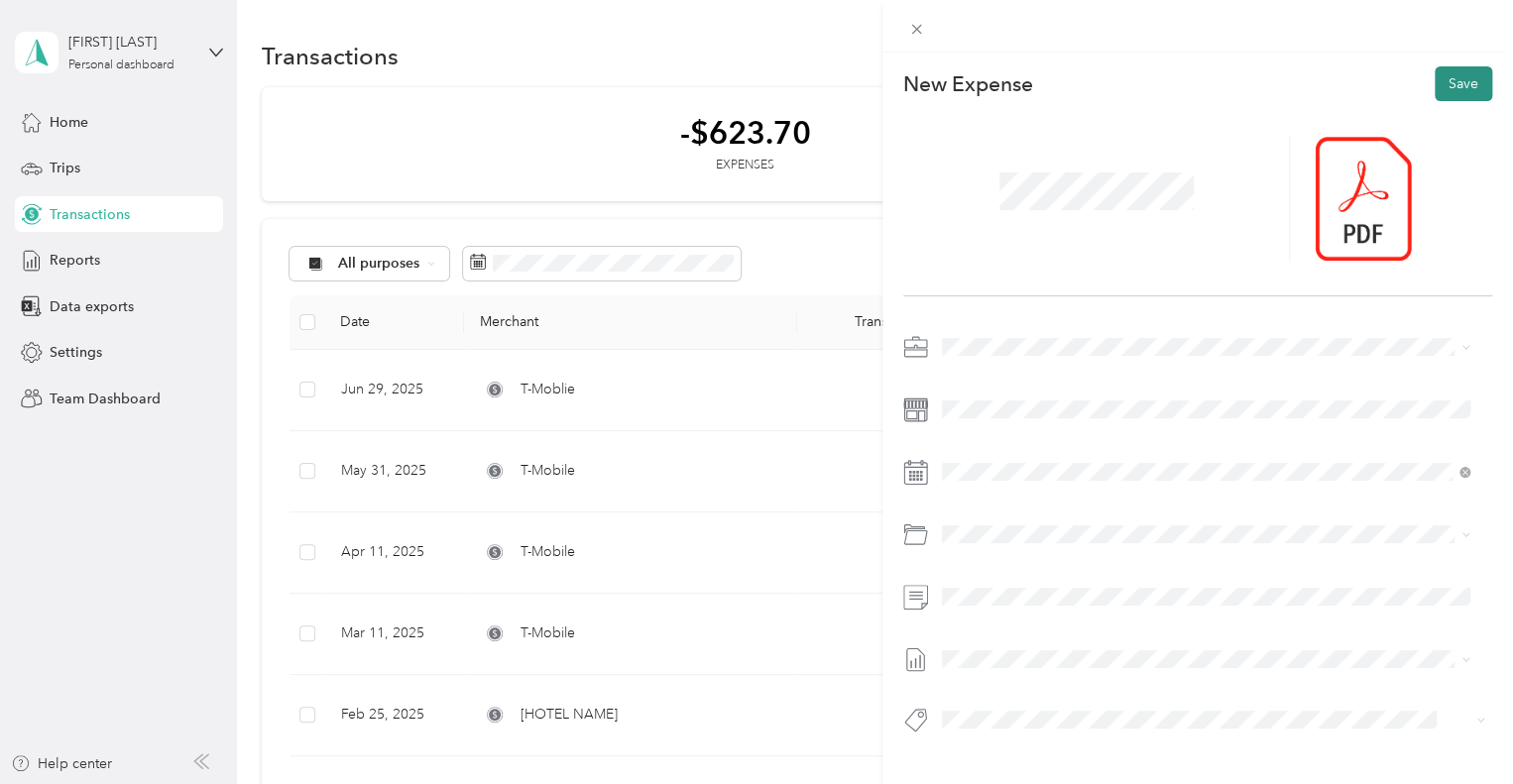 click on "Save" at bounding box center [1463, 83] 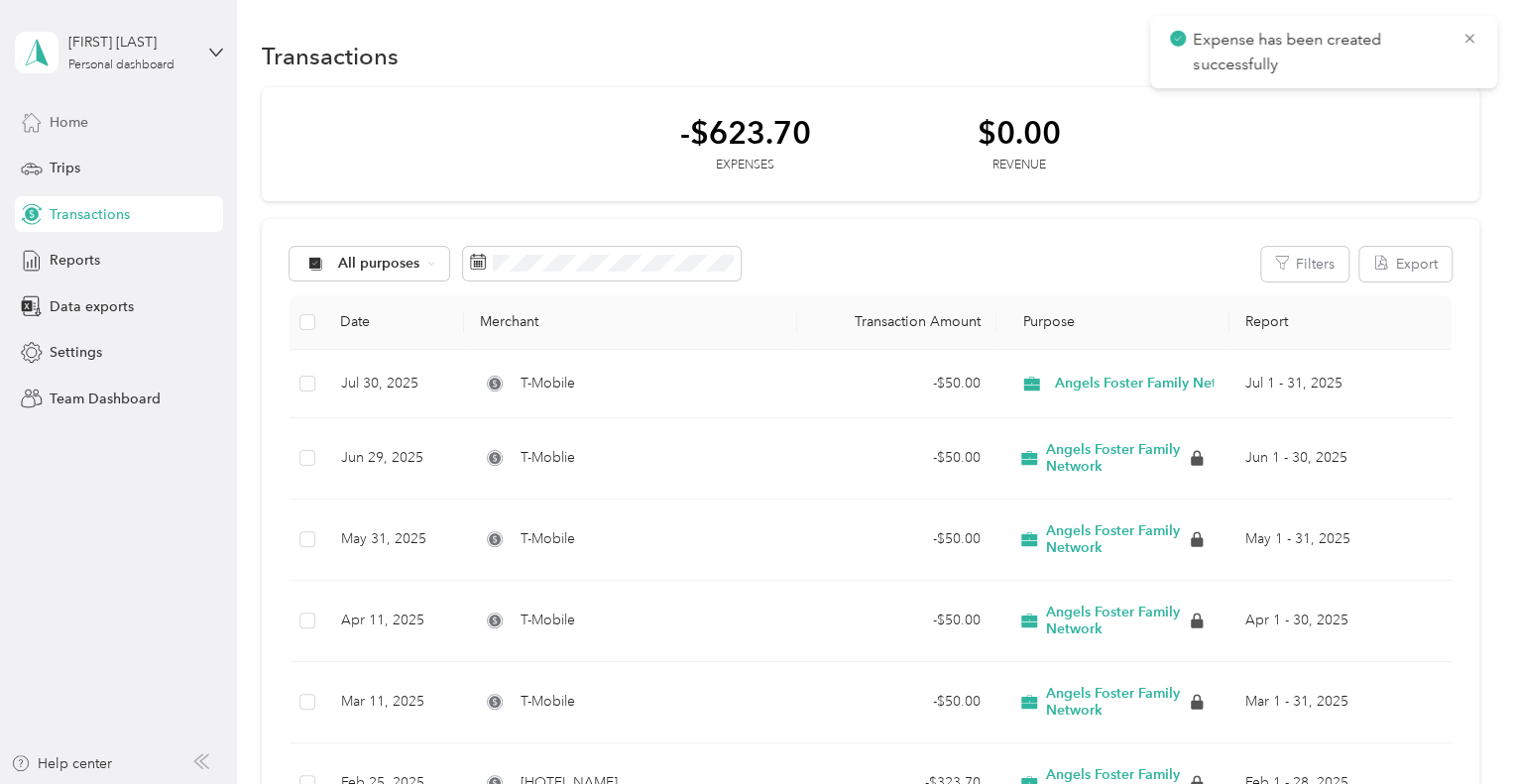 click on "Home" at bounding box center [68, 122] 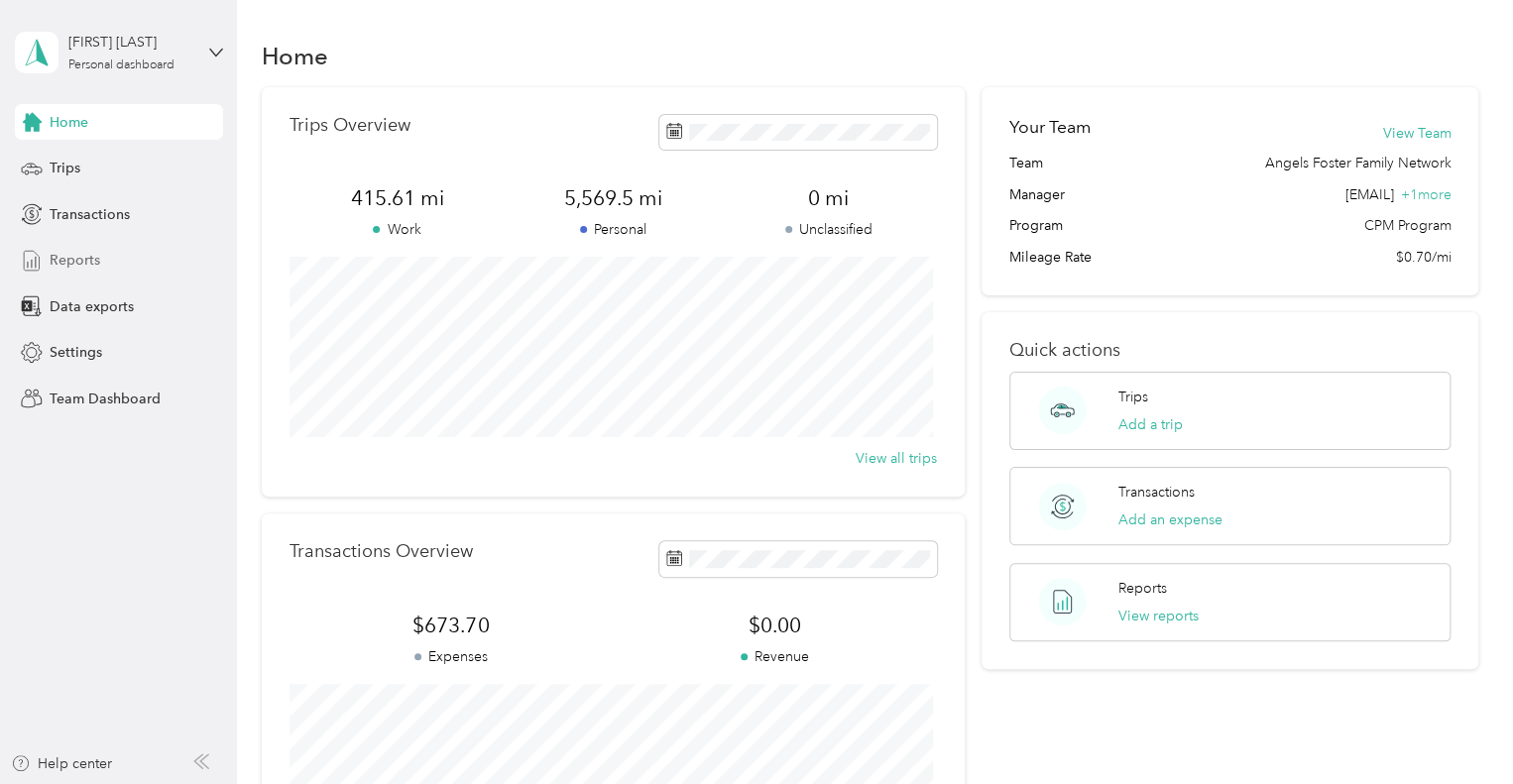 drag, startPoint x: 63, startPoint y: 269, endPoint x: 60, endPoint y: 257, distance: 12.369317 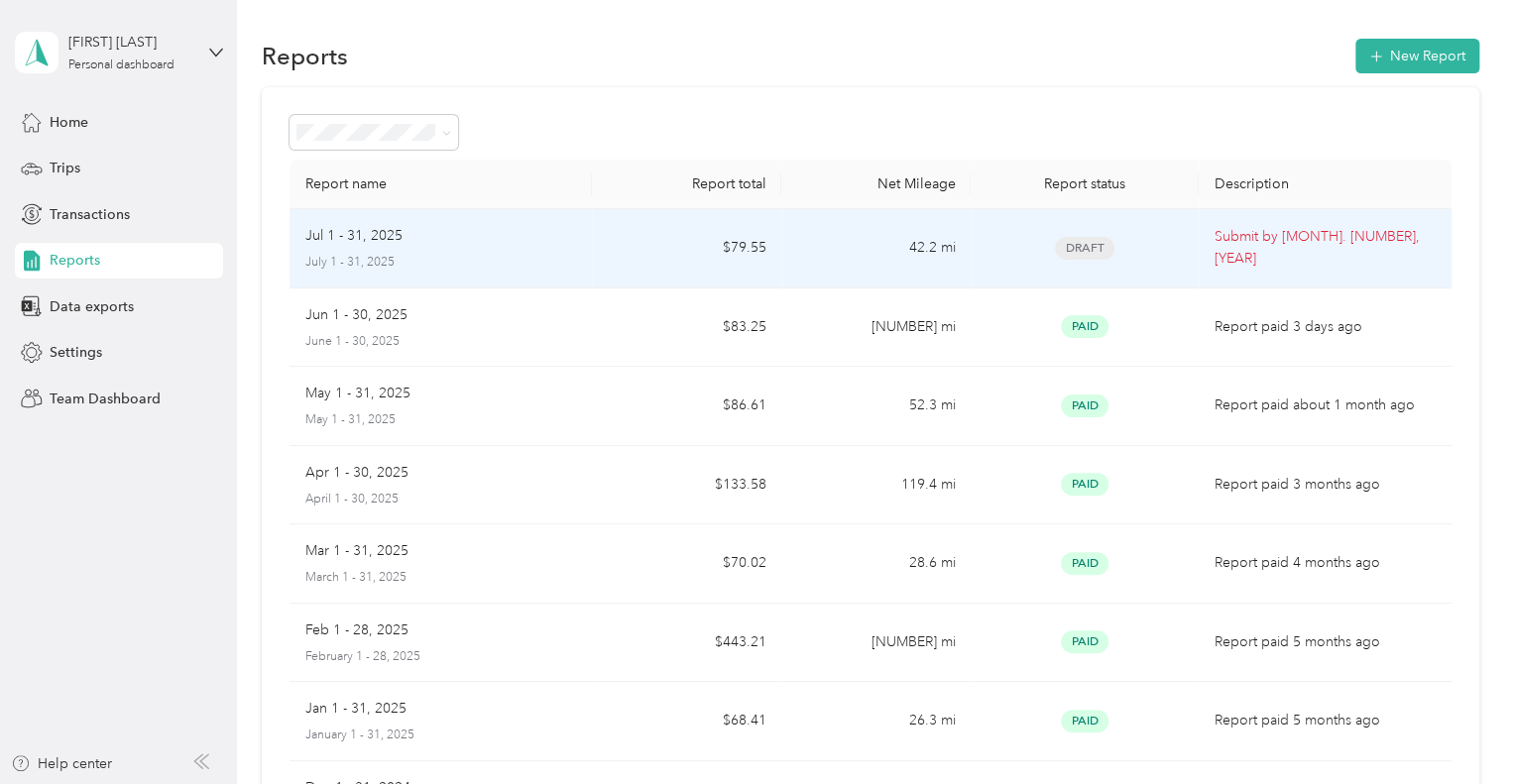 click on "Jul 1 - 31, 2025" at bounding box center [354, 236] 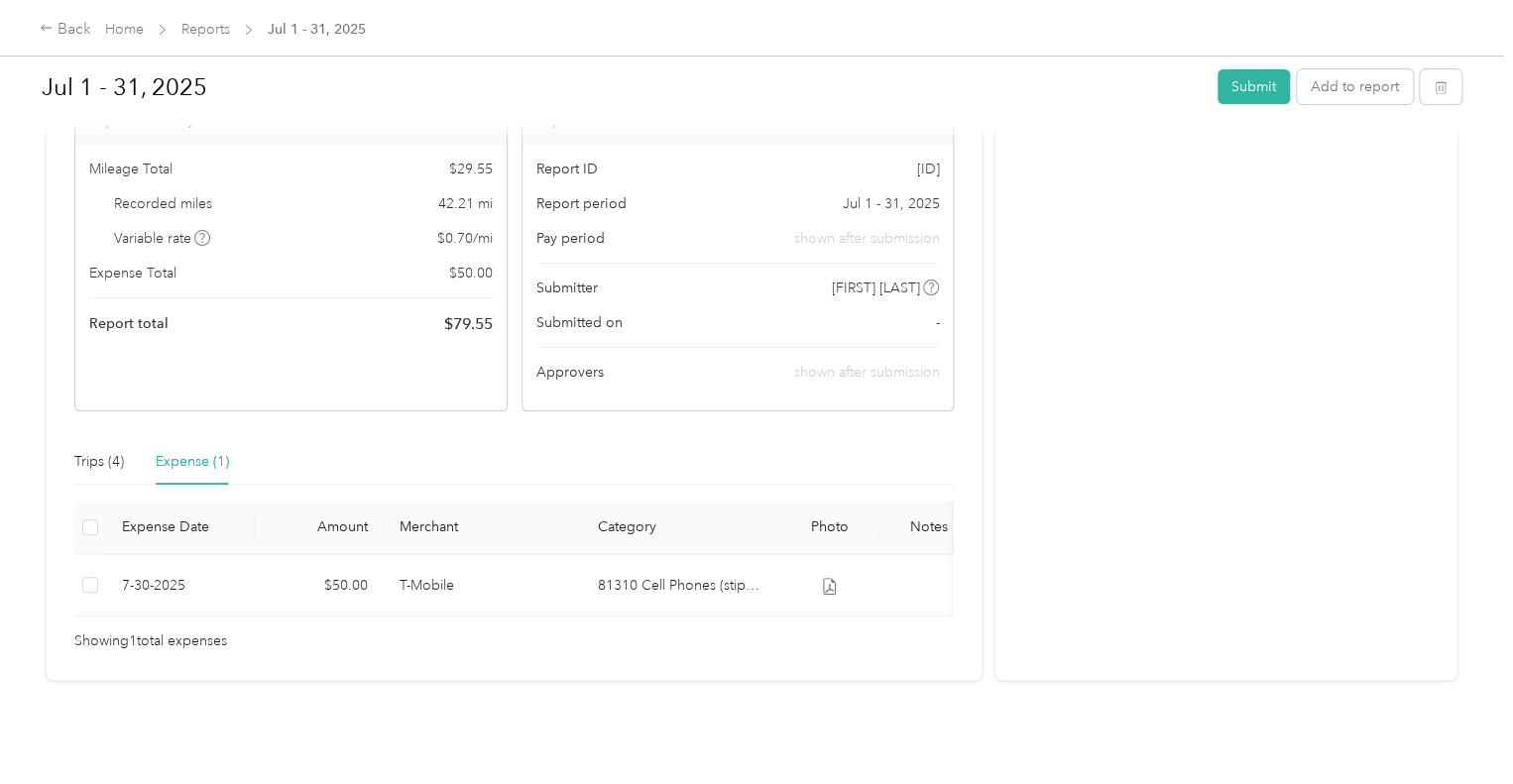 scroll, scrollTop: 0, scrollLeft: 0, axis: both 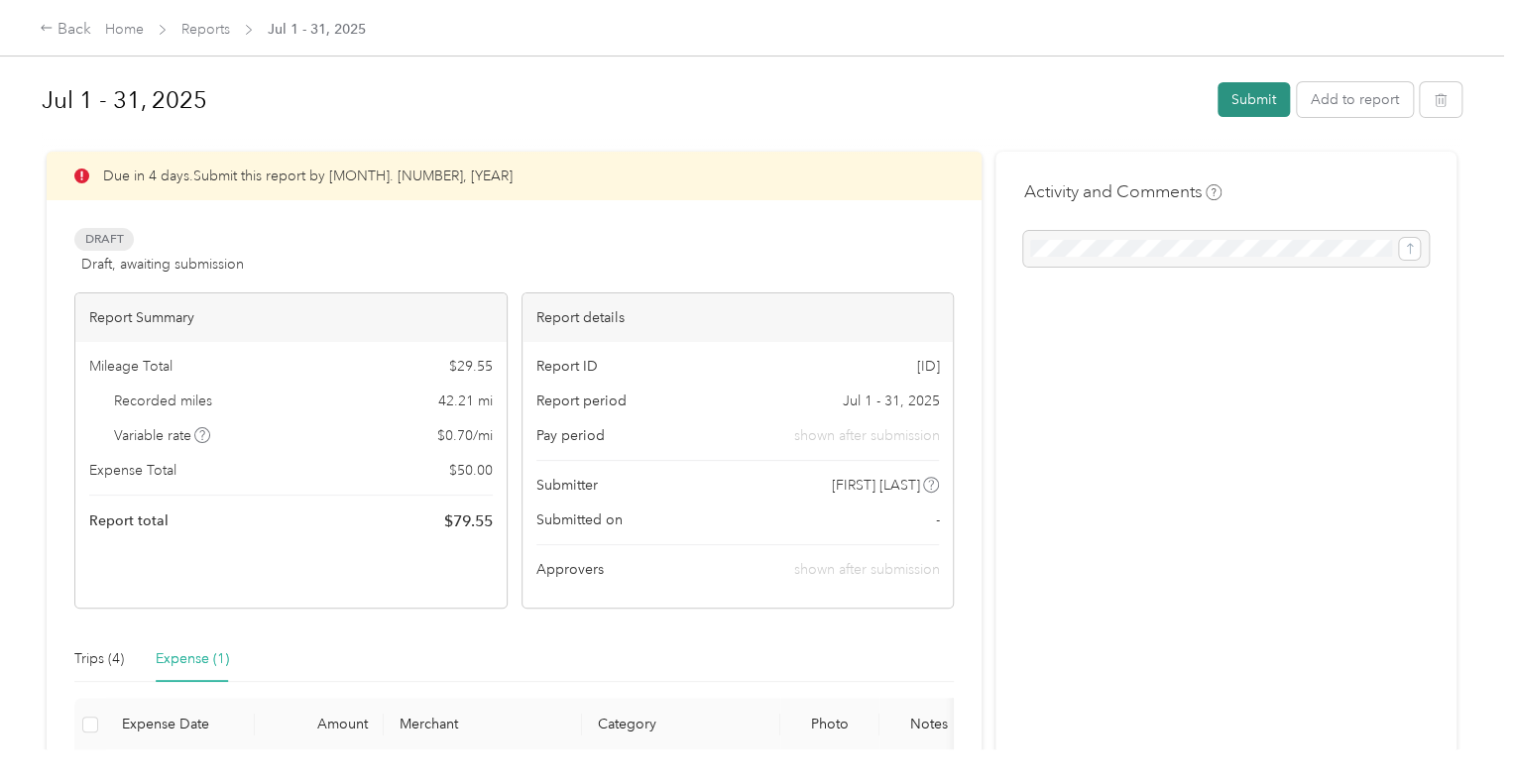 click on "Submit" at bounding box center (1253, 99) 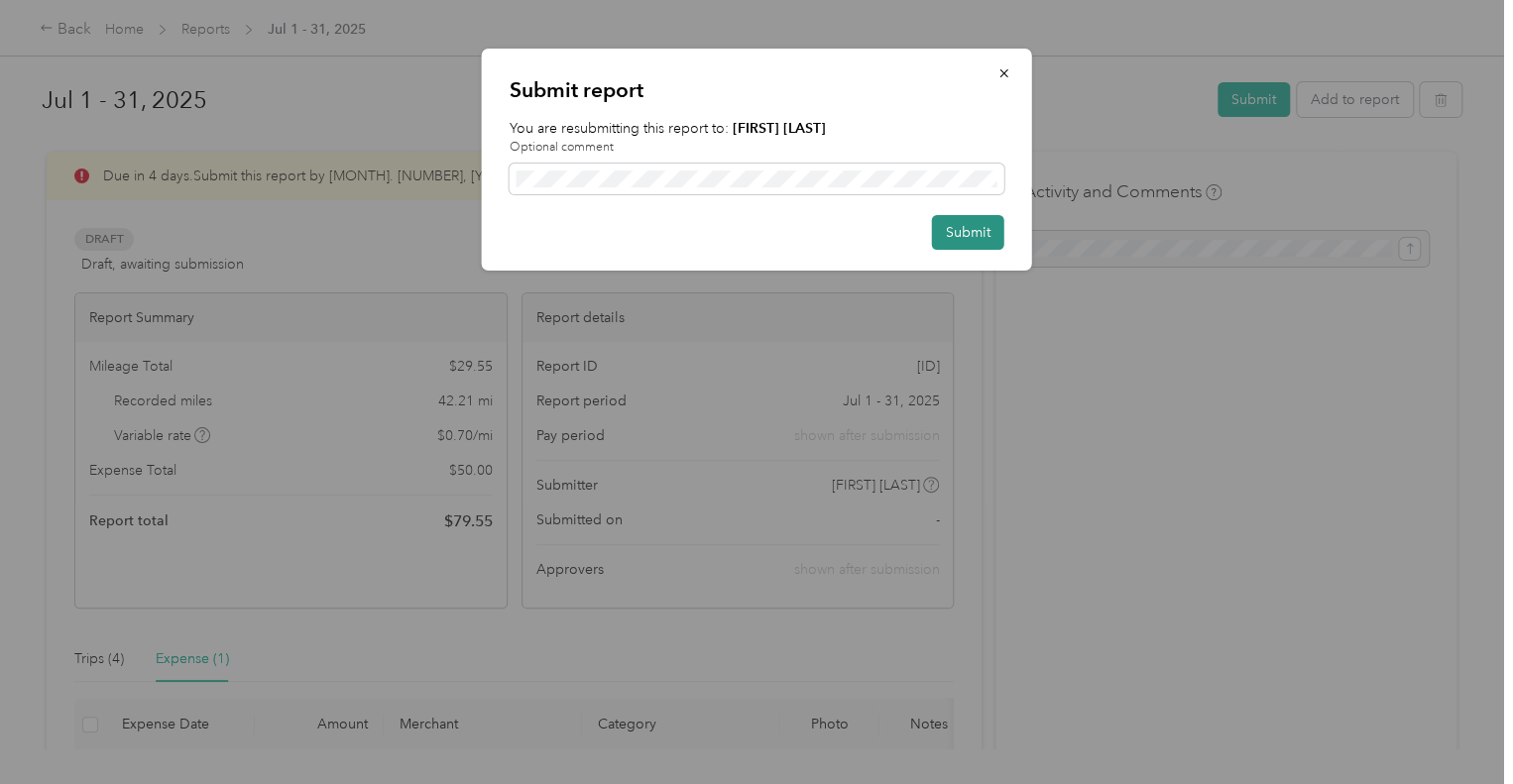 click on "Submit" at bounding box center (968, 232) 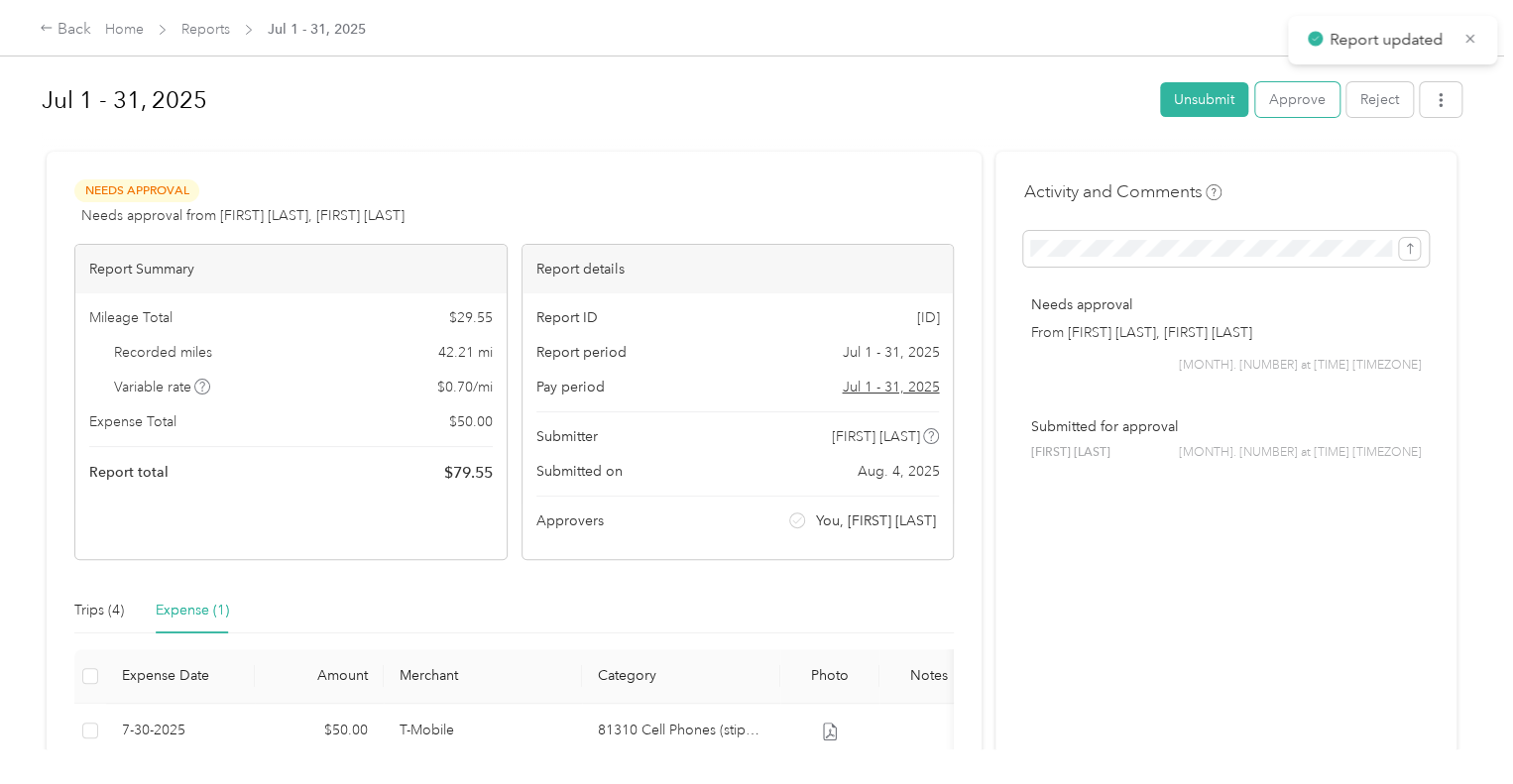 click on "Approve" at bounding box center (1297, 99) 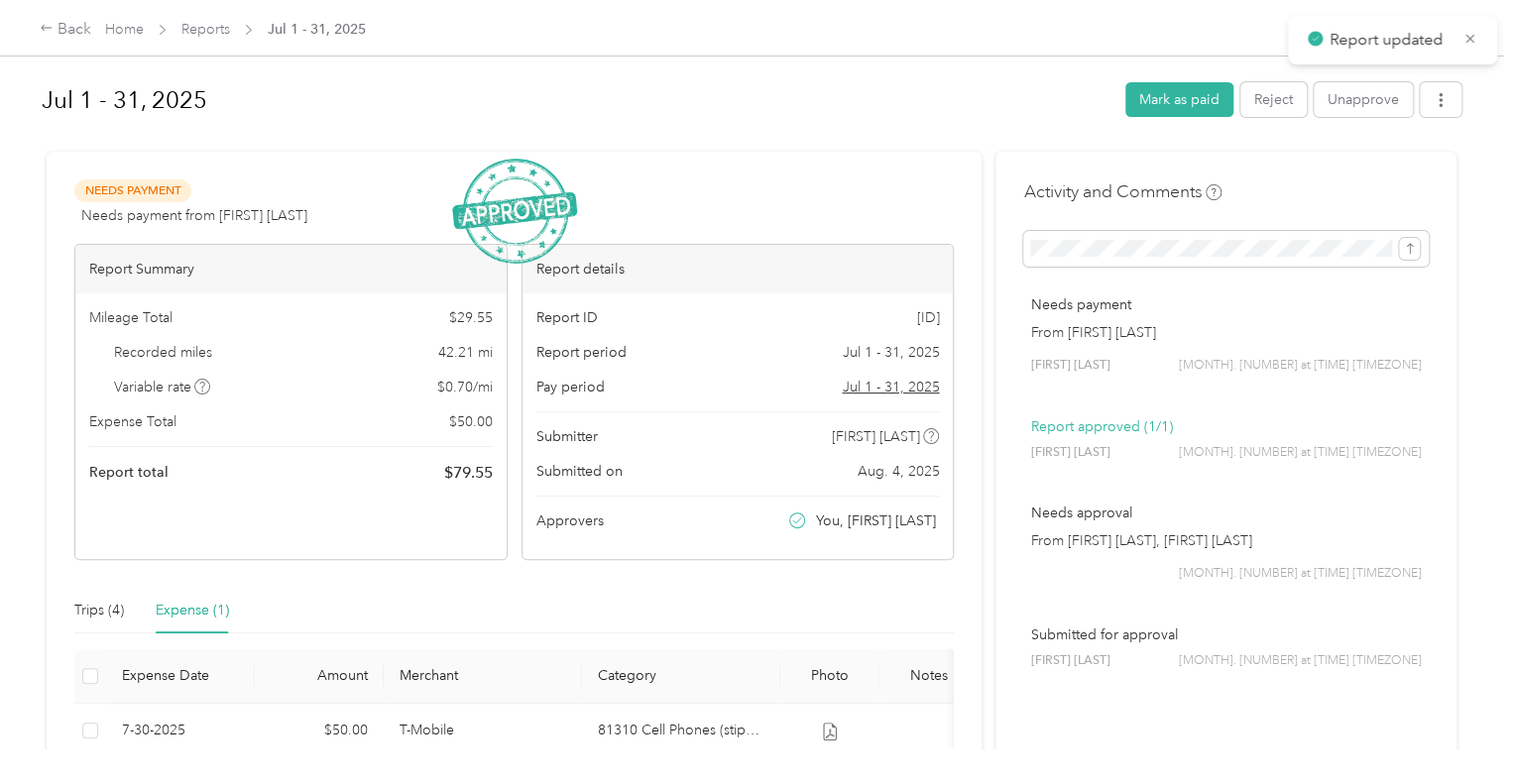 click on "Jul 1 - 31, 2025" at bounding box center [576, 100] 